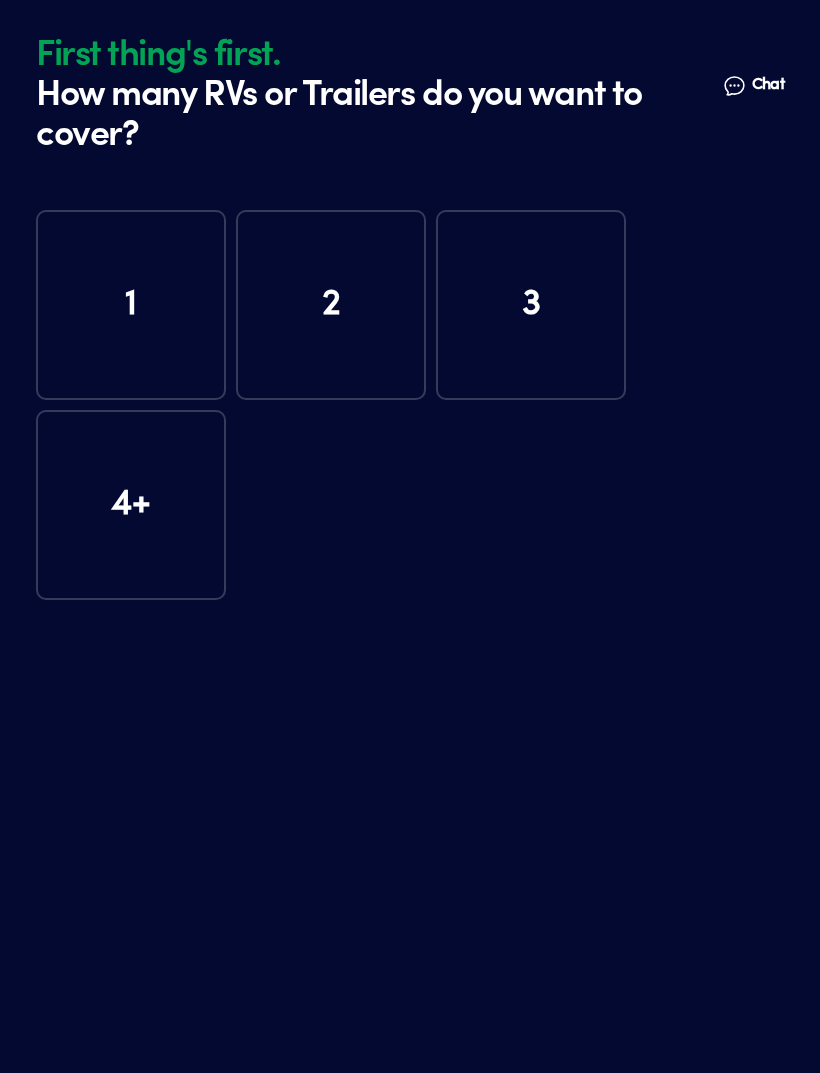 scroll, scrollTop: 0, scrollLeft: 0, axis: both 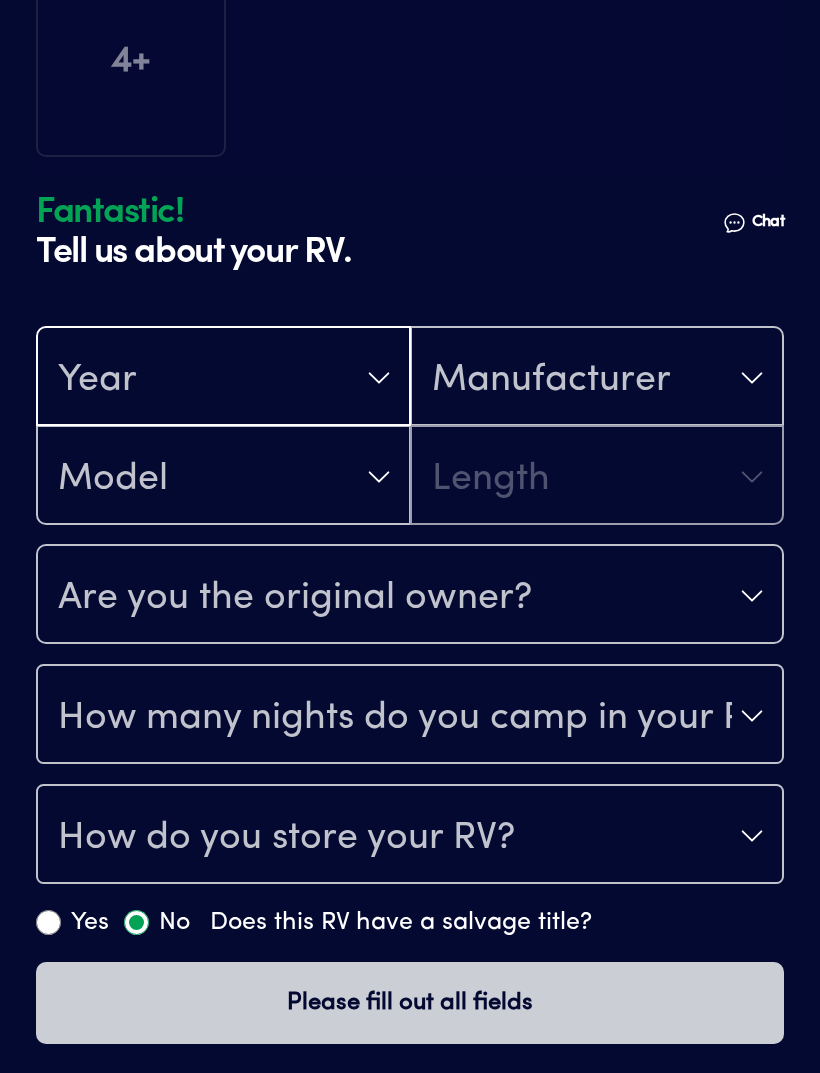 click on "Year" at bounding box center [223, 378] 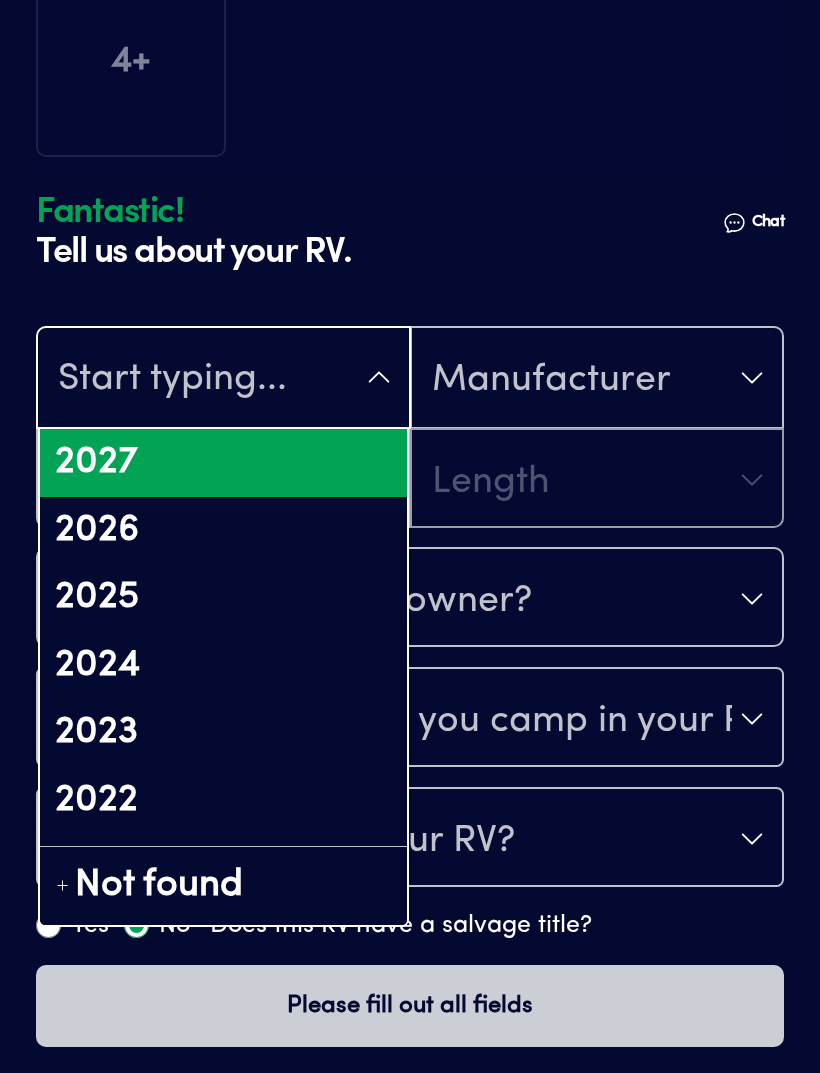 click on "2024" at bounding box center (223, 666) 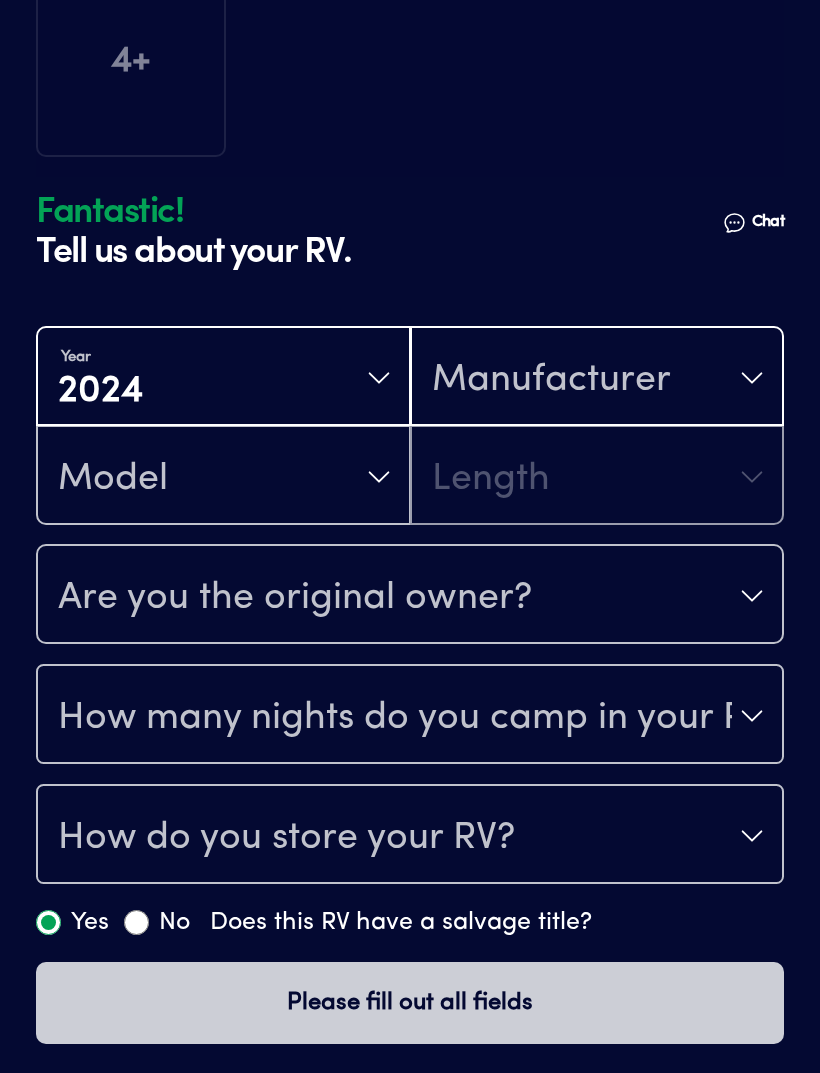 click on "Manufacturer" at bounding box center (597, 378) 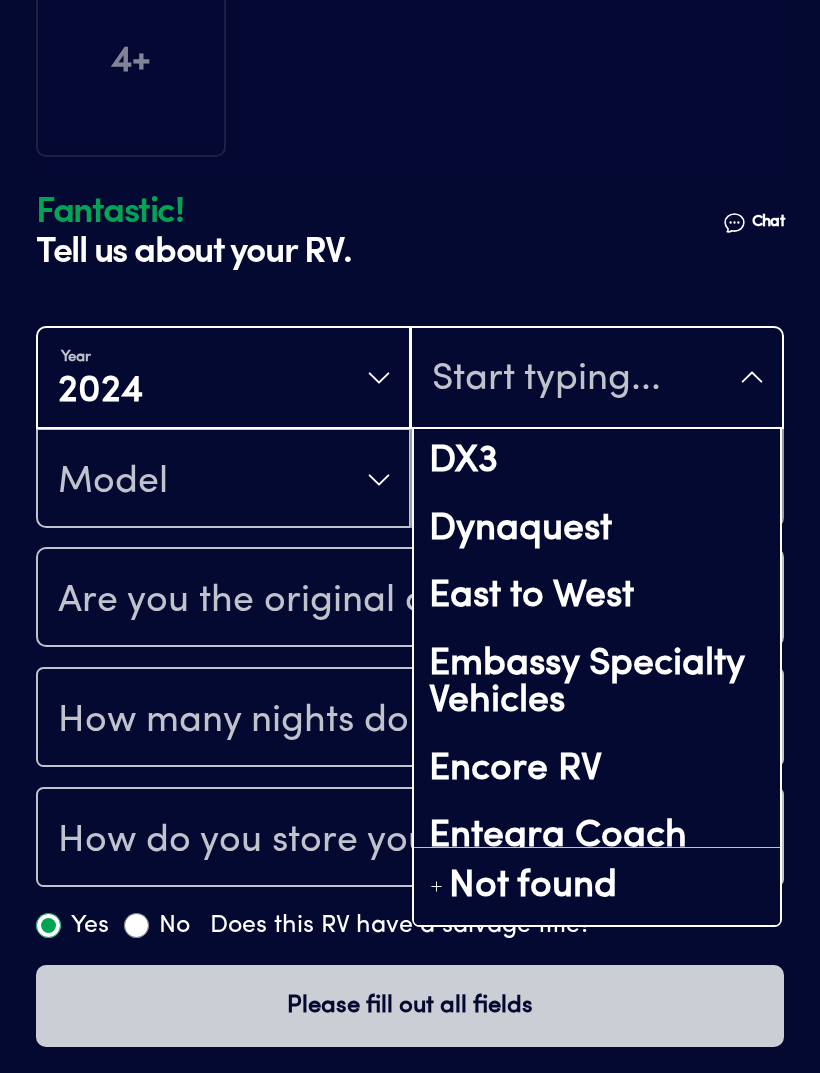 scroll, scrollTop: 2715, scrollLeft: 0, axis: vertical 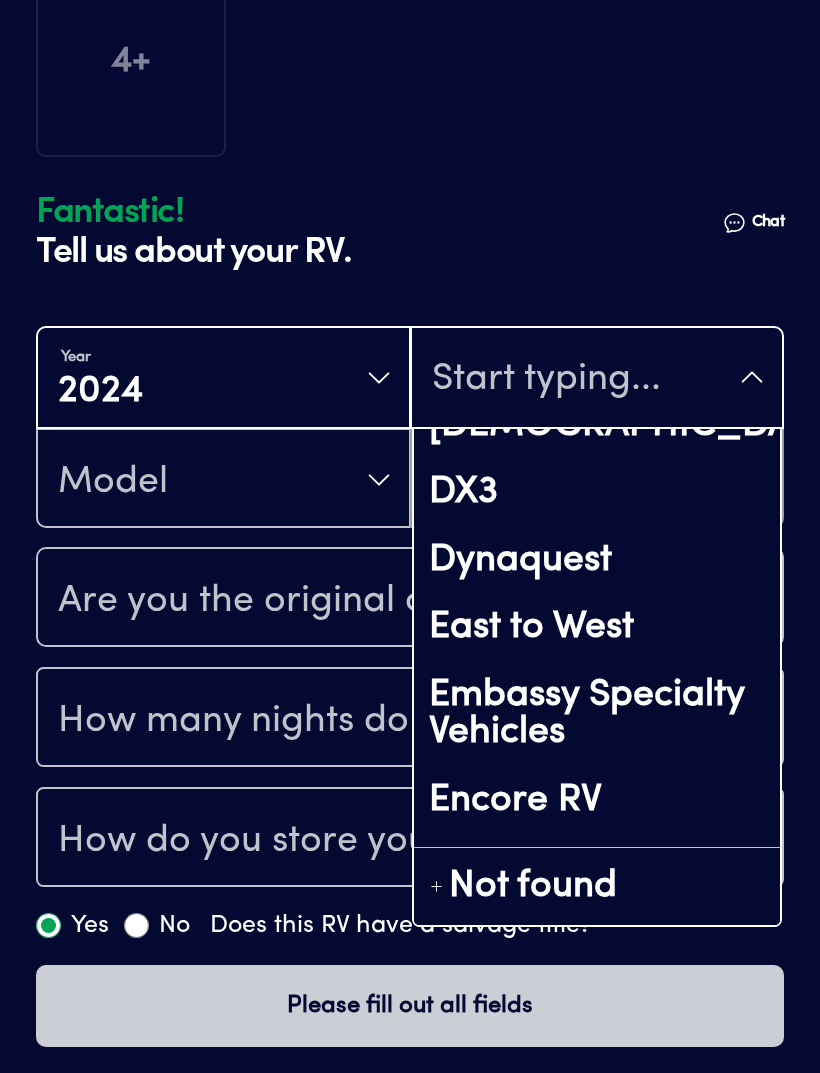 click on "East to West" at bounding box center (597, 628) 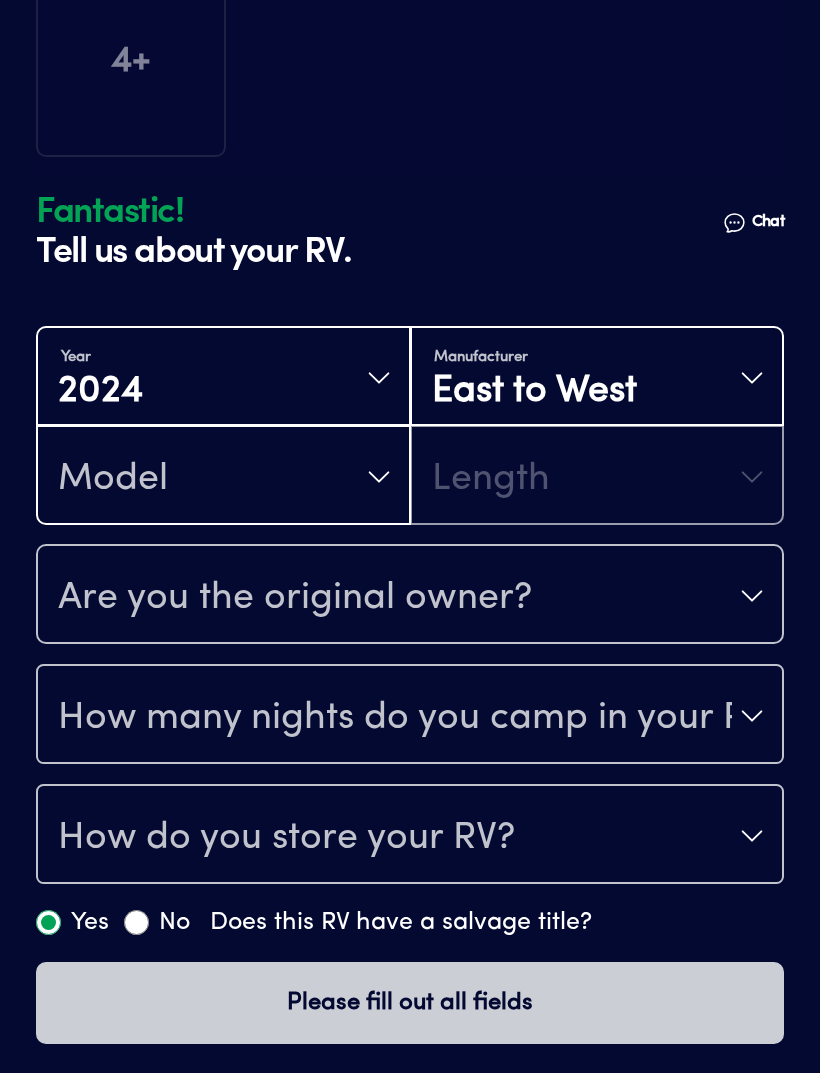 click on "Model" at bounding box center (223, 477) 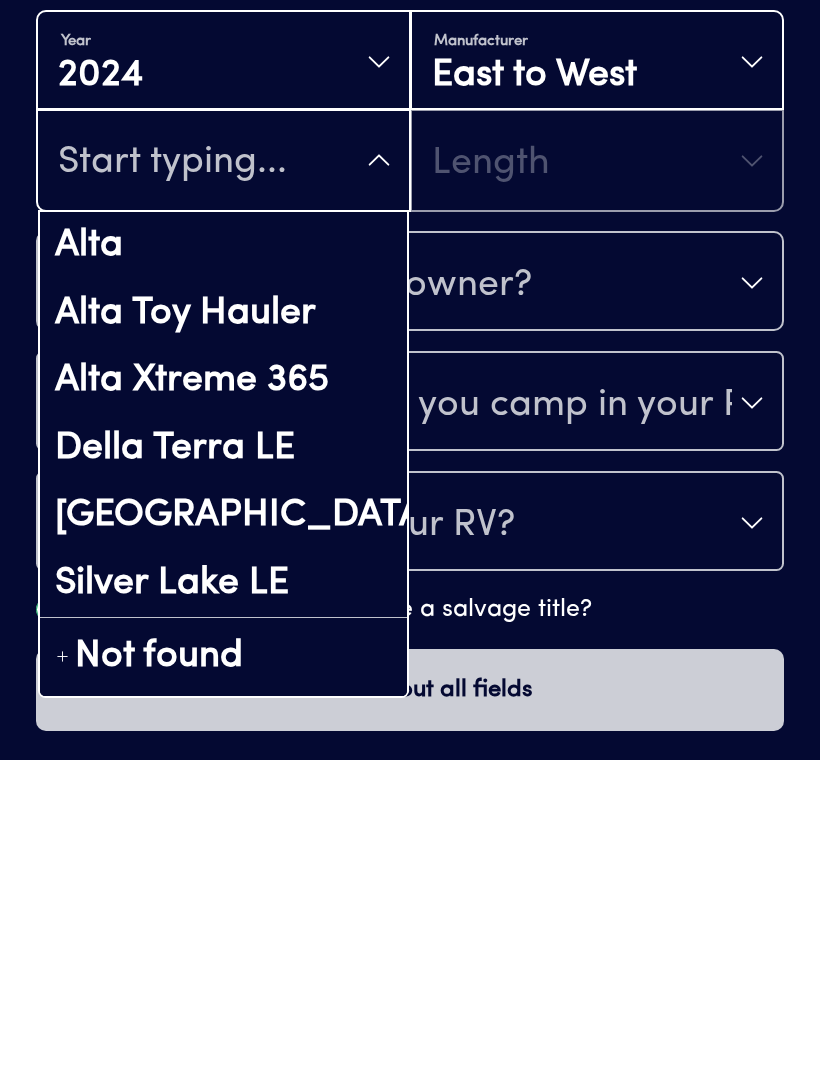 scroll, scrollTop: 413, scrollLeft: 0, axis: vertical 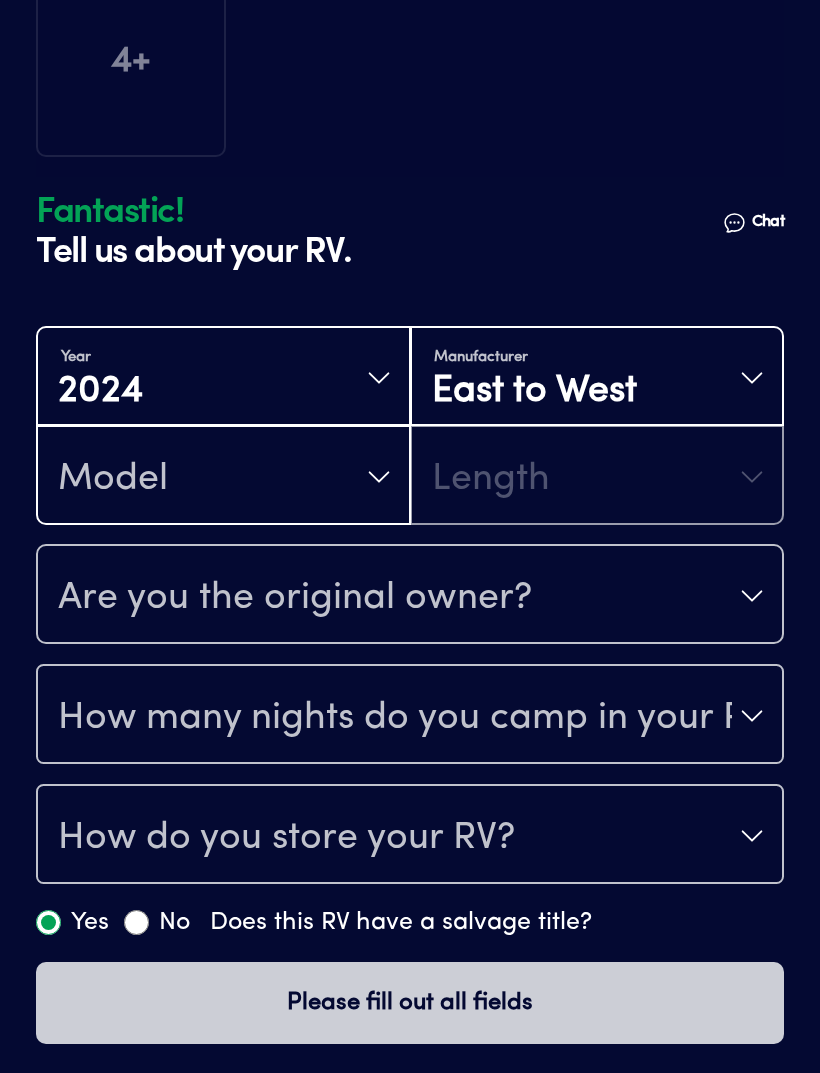 click on "Model" at bounding box center (223, 477) 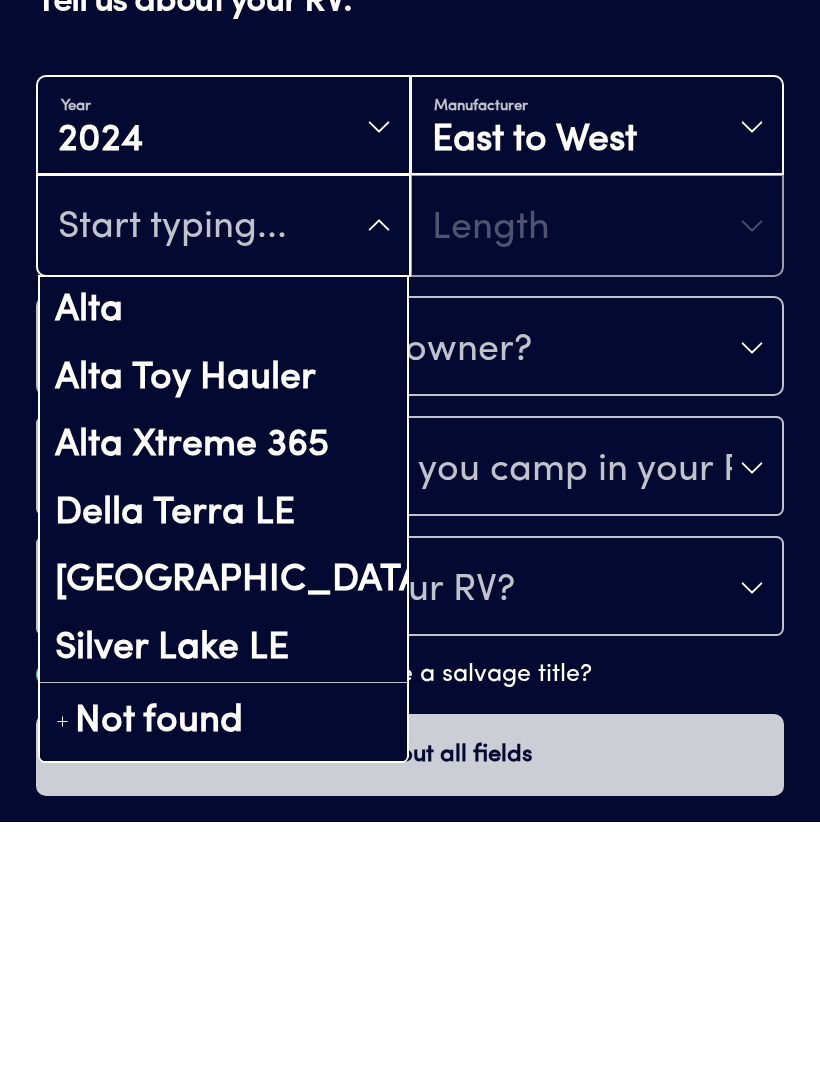 click on "Silver Lake LE" at bounding box center [223, 900] 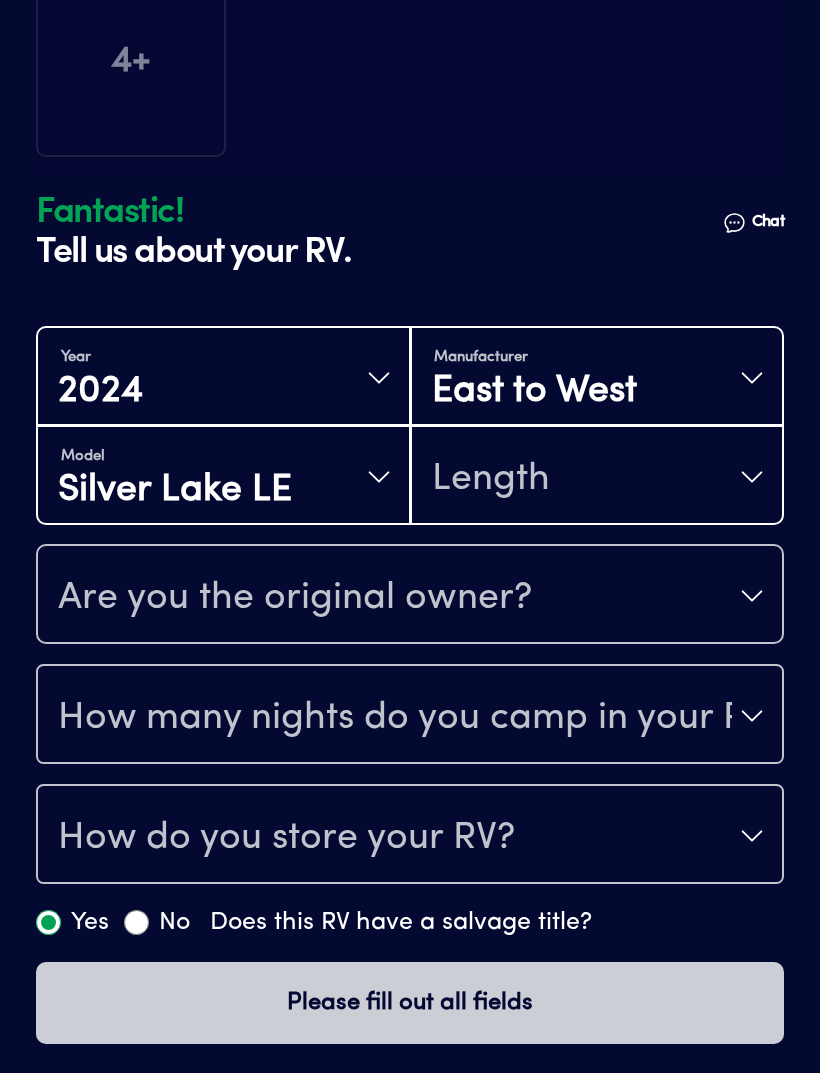 click on "Length" at bounding box center (597, 477) 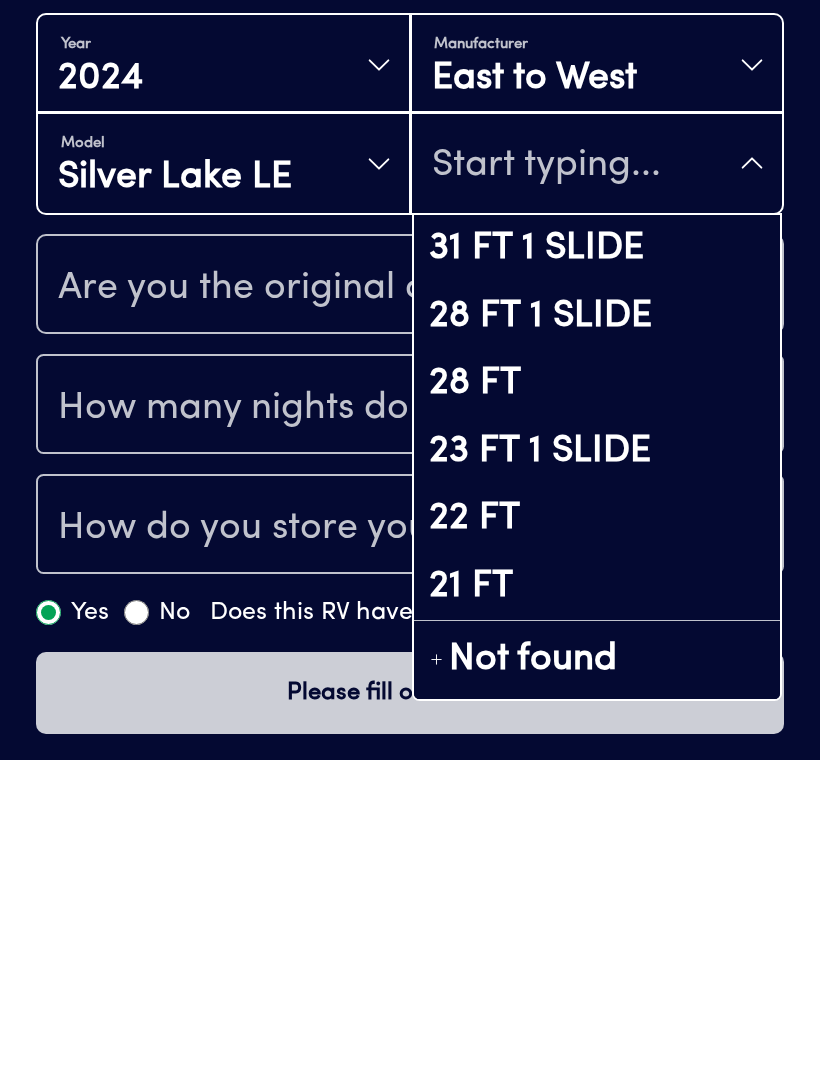 click on "22 FT" at bounding box center [597, 832] 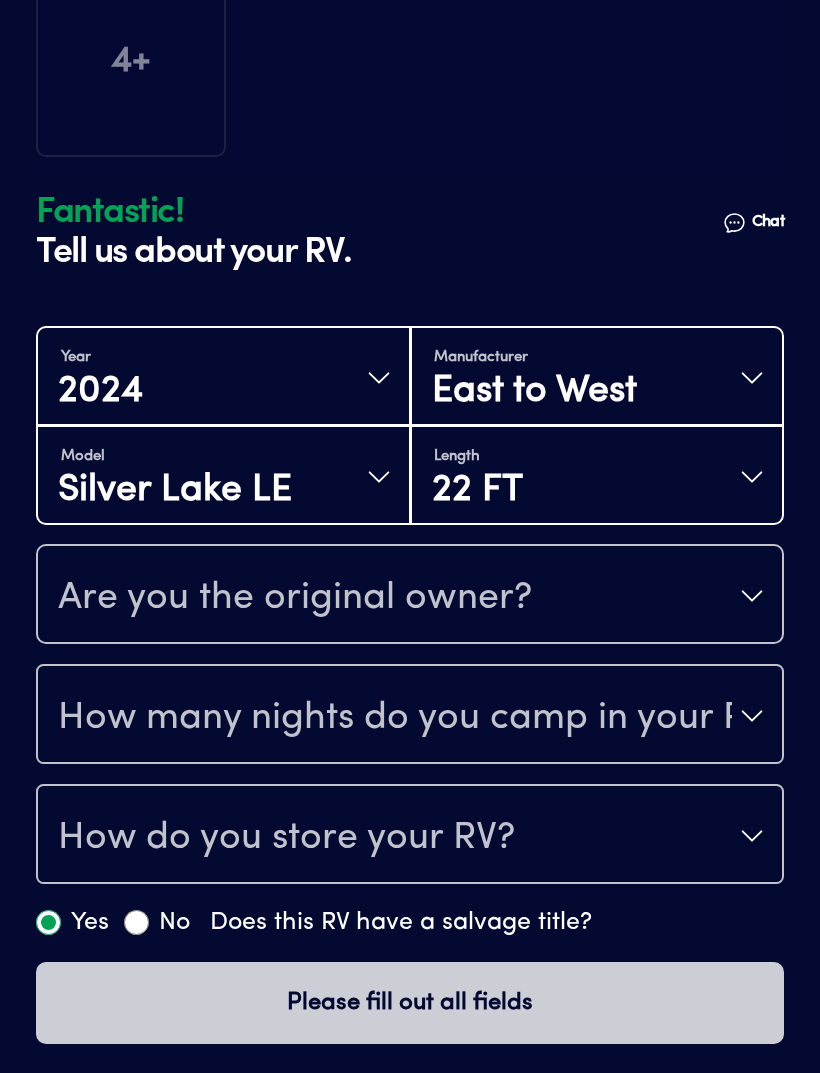 click on "Are you the original owner?" at bounding box center (410, 596) 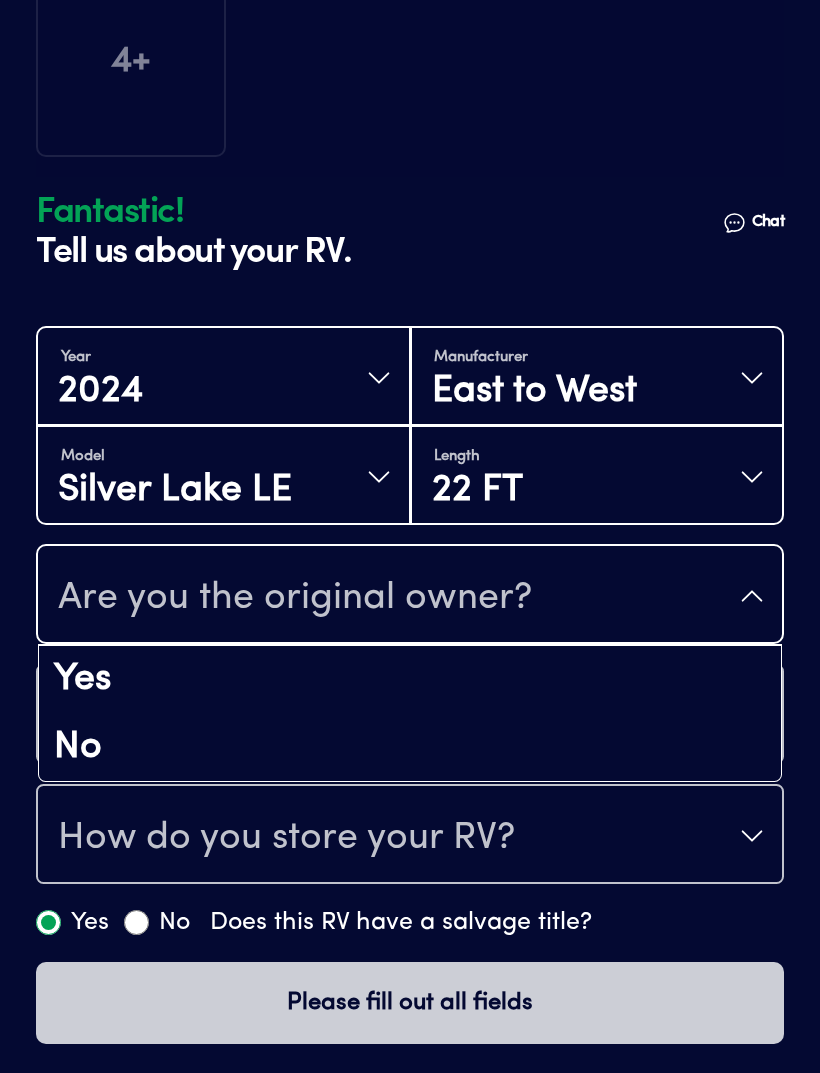 click on "Yes" at bounding box center (410, 680) 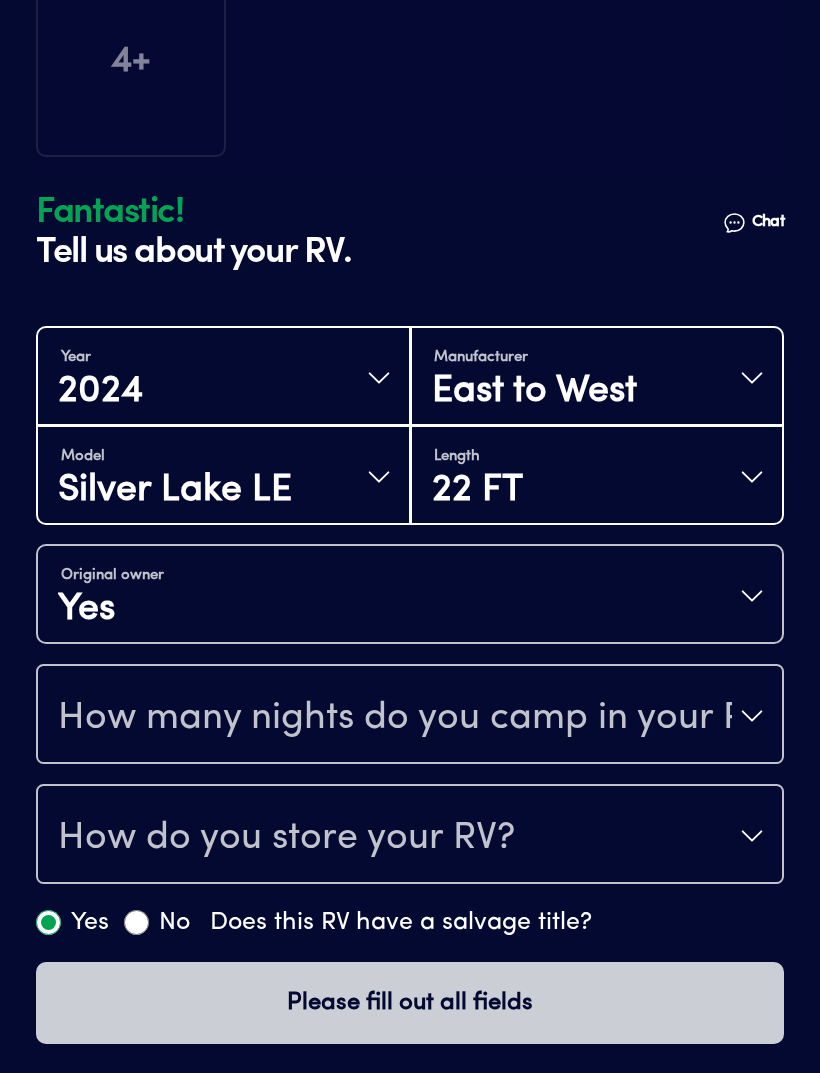 click on "How many nights do you camp in your RV?" at bounding box center (395, 718) 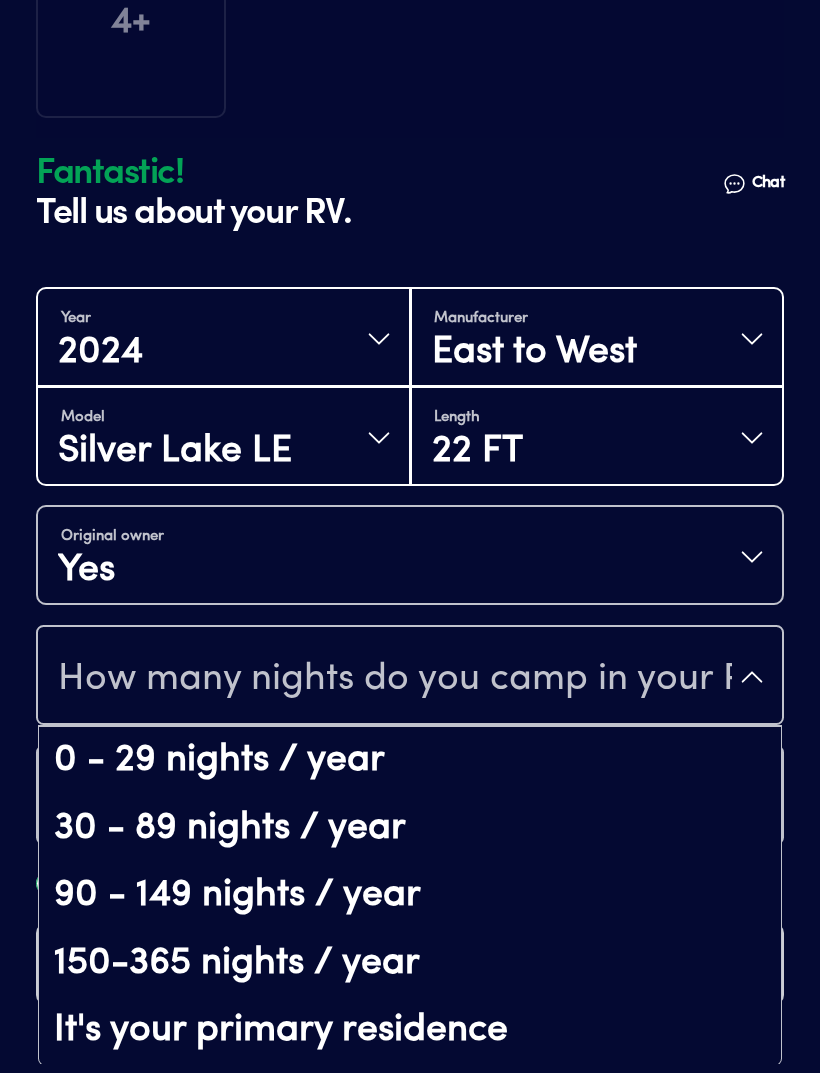 scroll, scrollTop: 39, scrollLeft: 0, axis: vertical 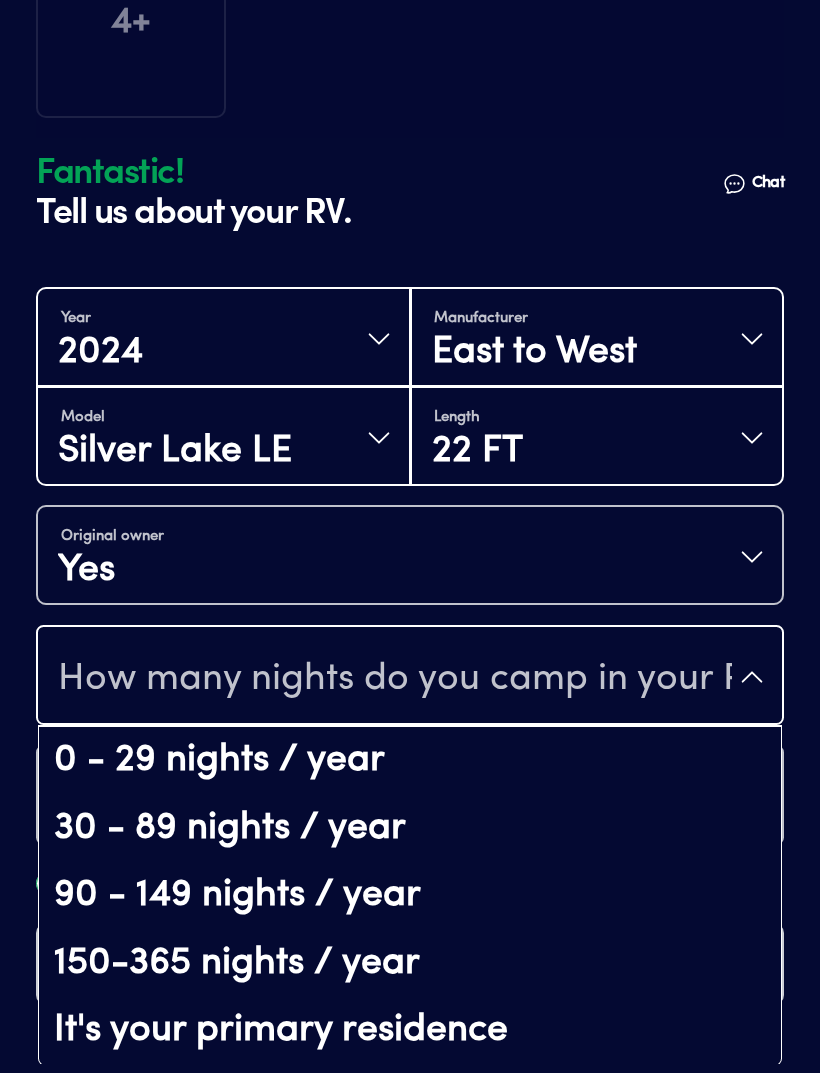 click on "0 - 29 nights / year" at bounding box center (410, 761) 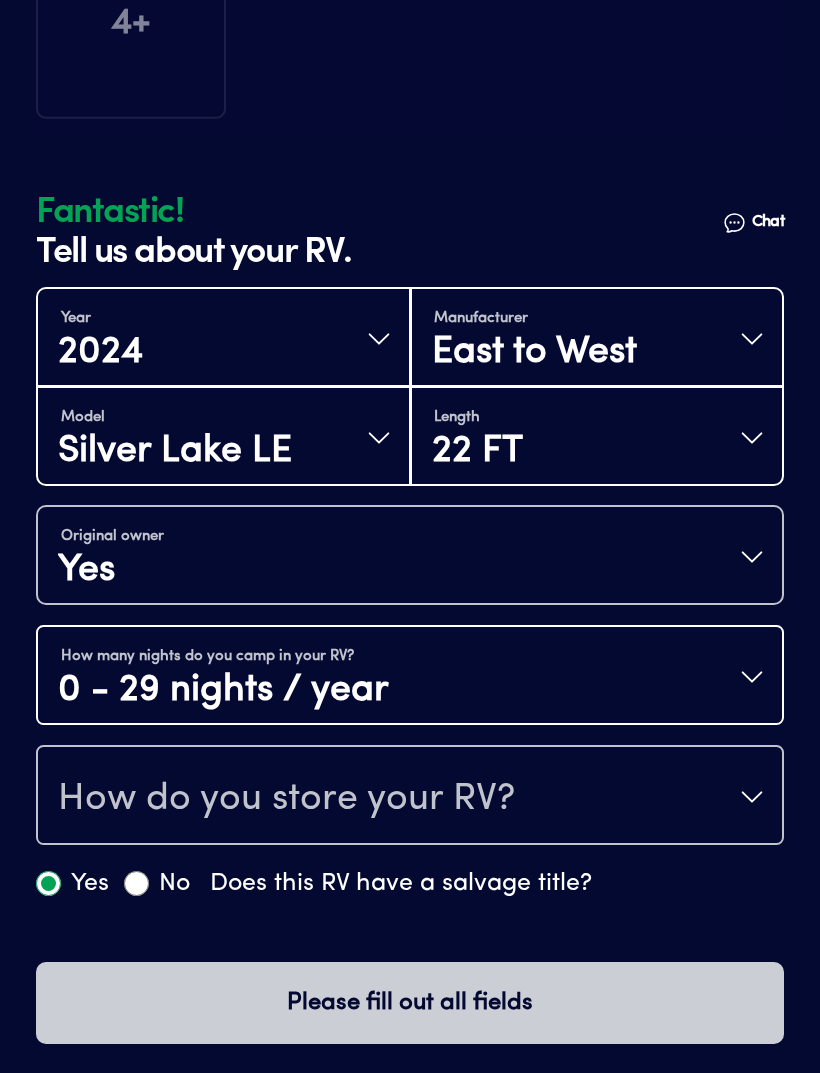 scroll, scrollTop: 0, scrollLeft: 0, axis: both 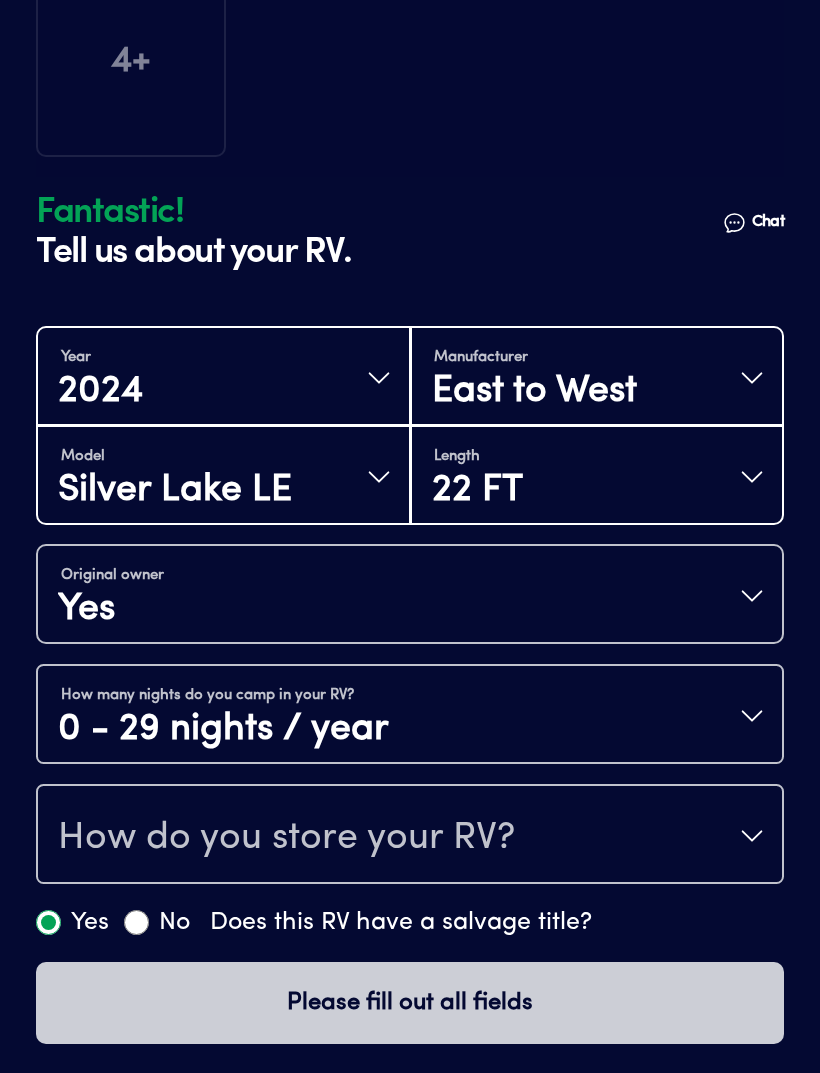 click on "How do you store your RV?" at bounding box center [286, 838] 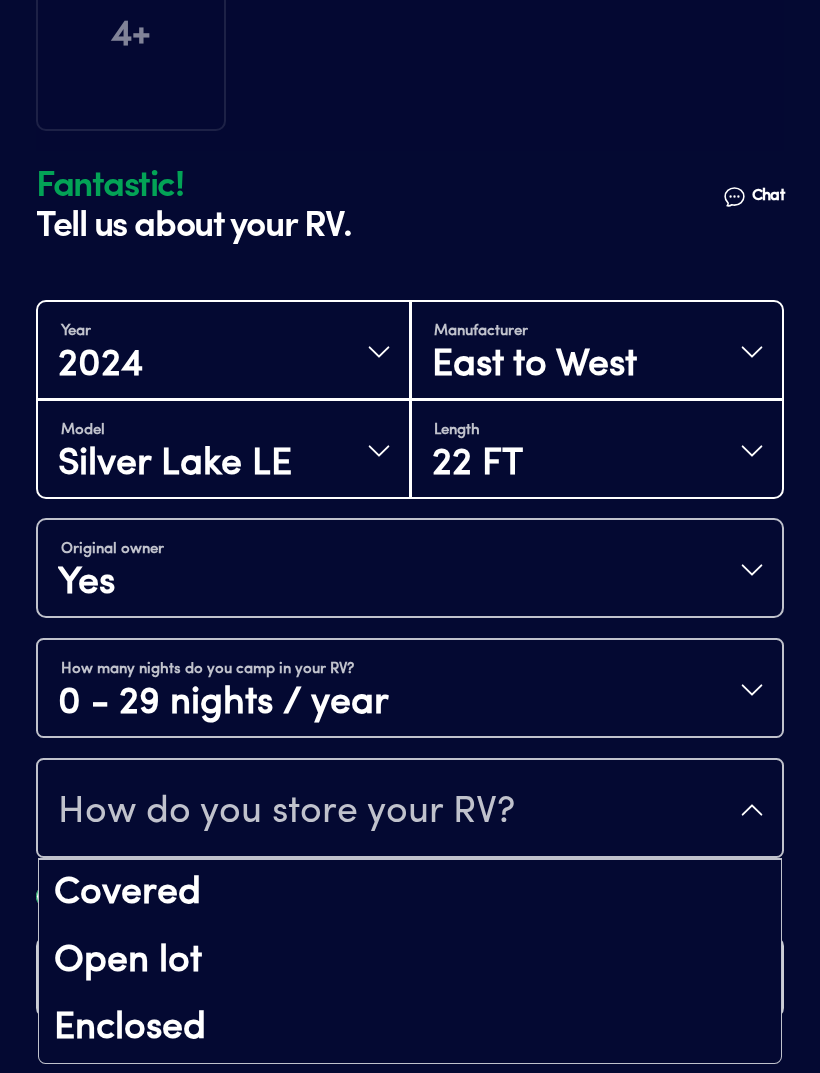 scroll, scrollTop: 25, scrollLeft: 0, axis: vertical 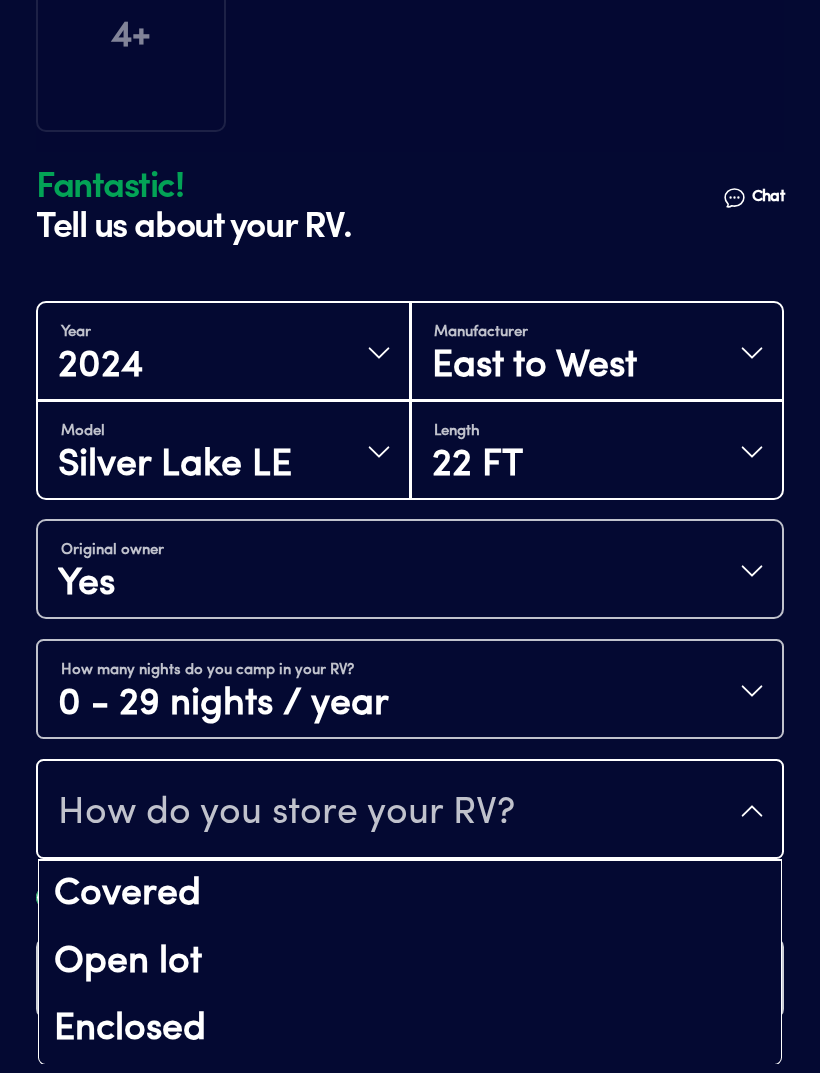 click on "Covered" at bounding box center [410, 895] 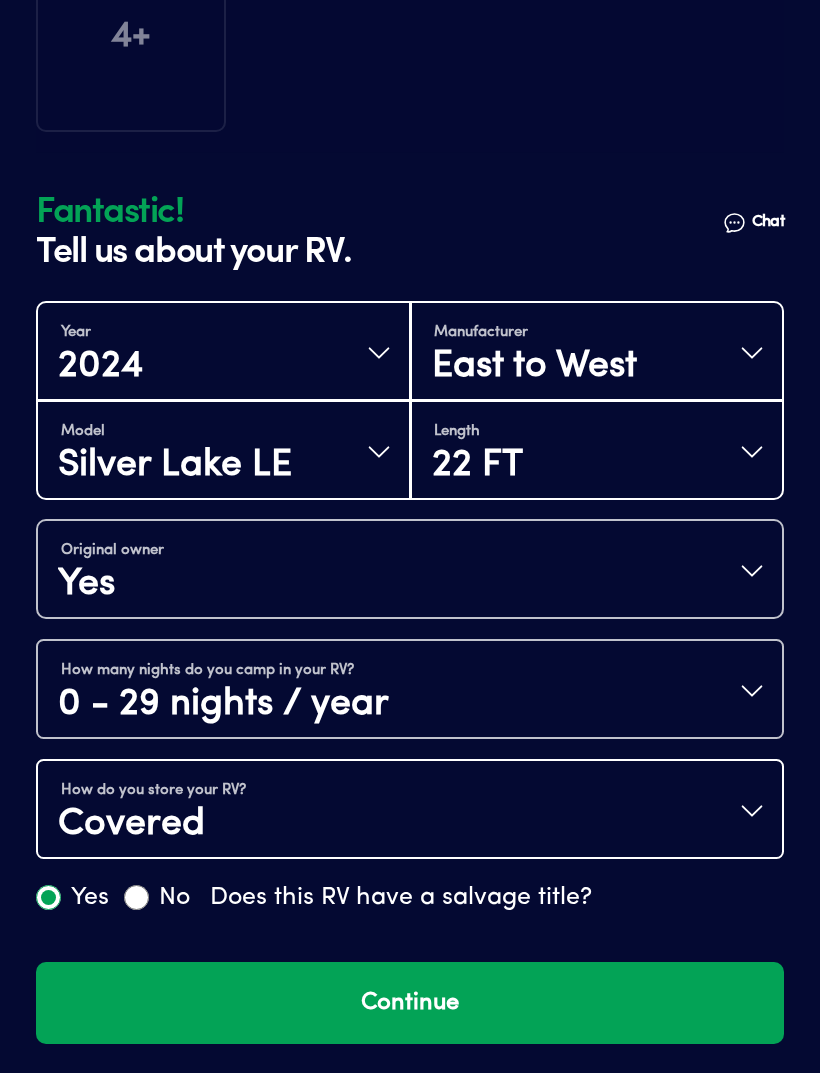 scroll, scrollTop: 0, scrollLeft: 0, axis: both 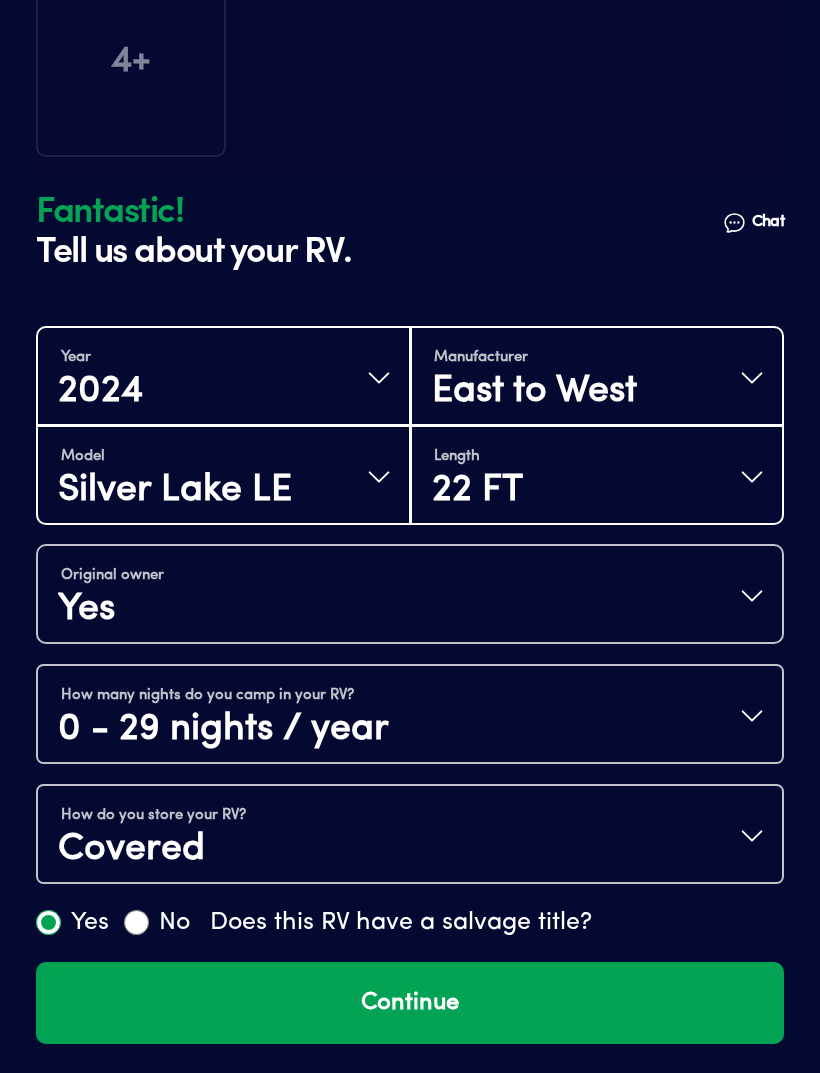 click on "Continue" at bounding box center (410, 1003) 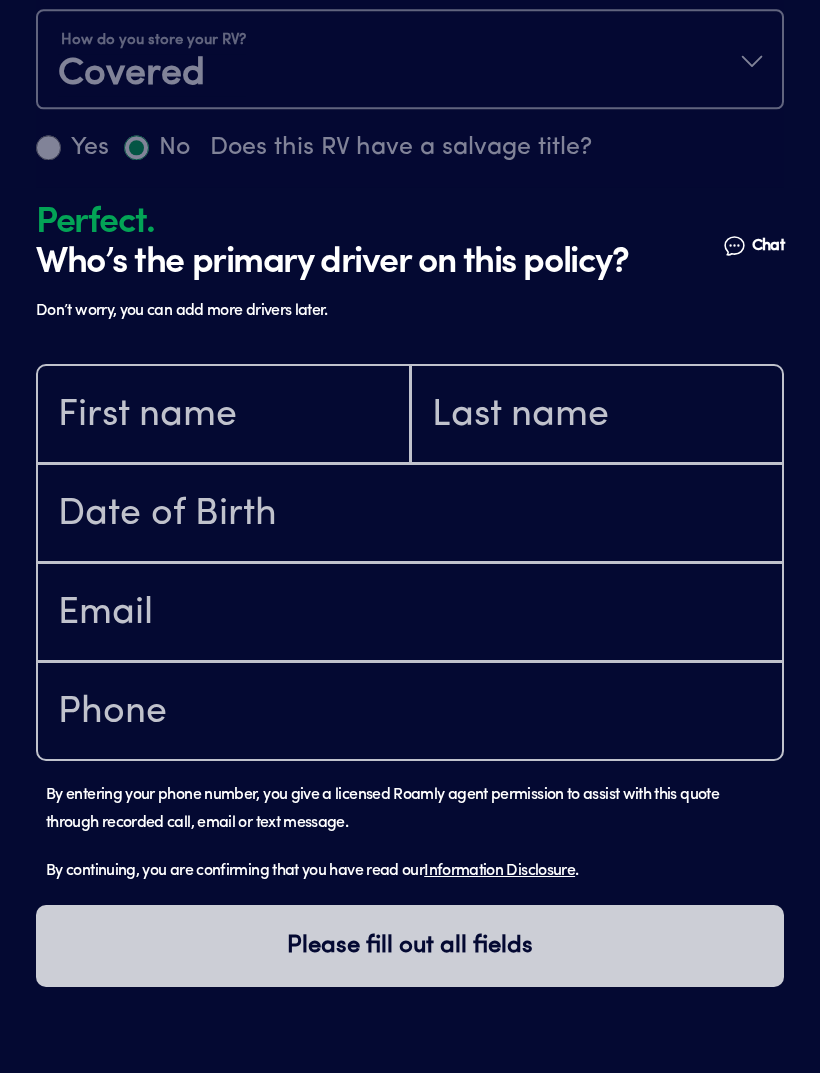 scroll, scrollTop: 1230, scrollLeft: 0, axis: vertical 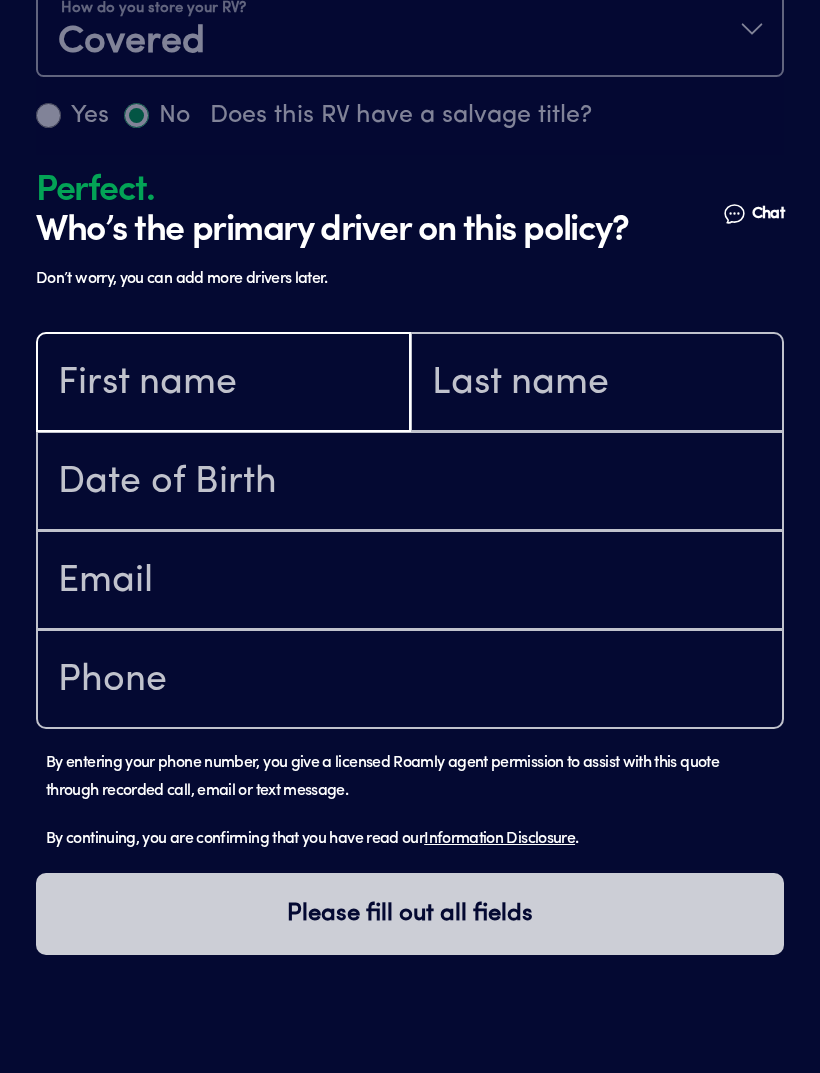 click at bounding box center [223, 384] 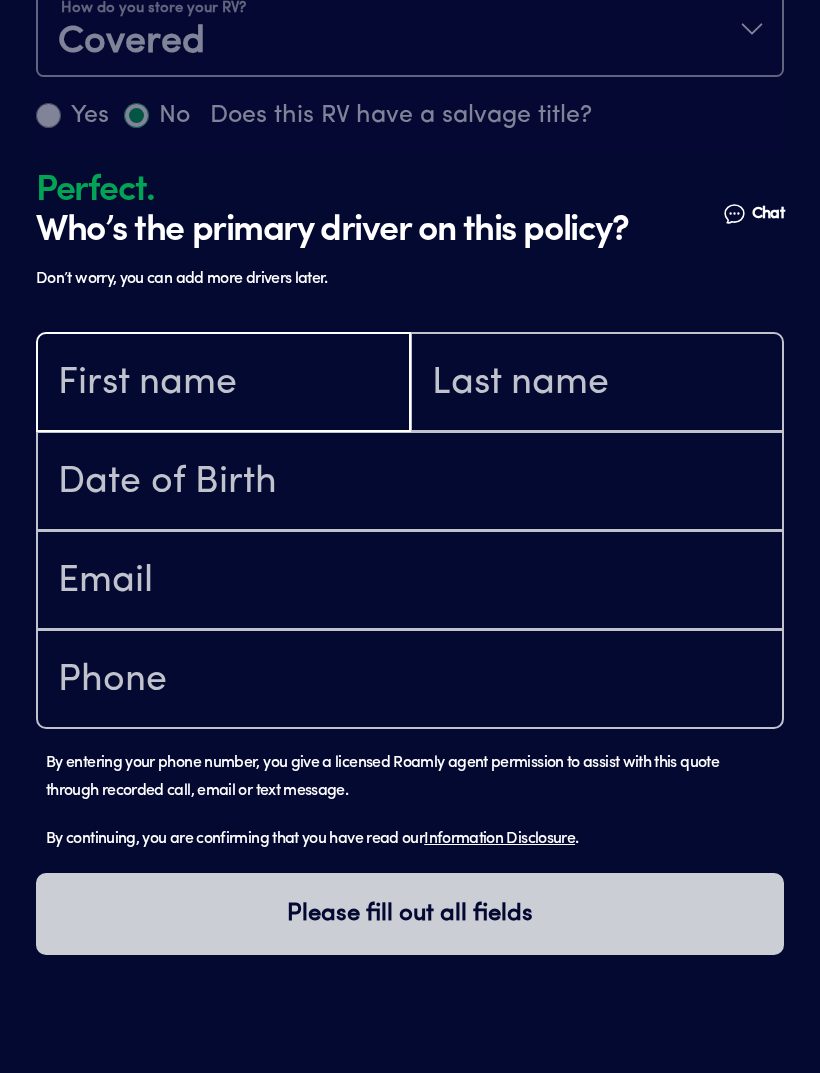 type on "[PERSON_NAME]" 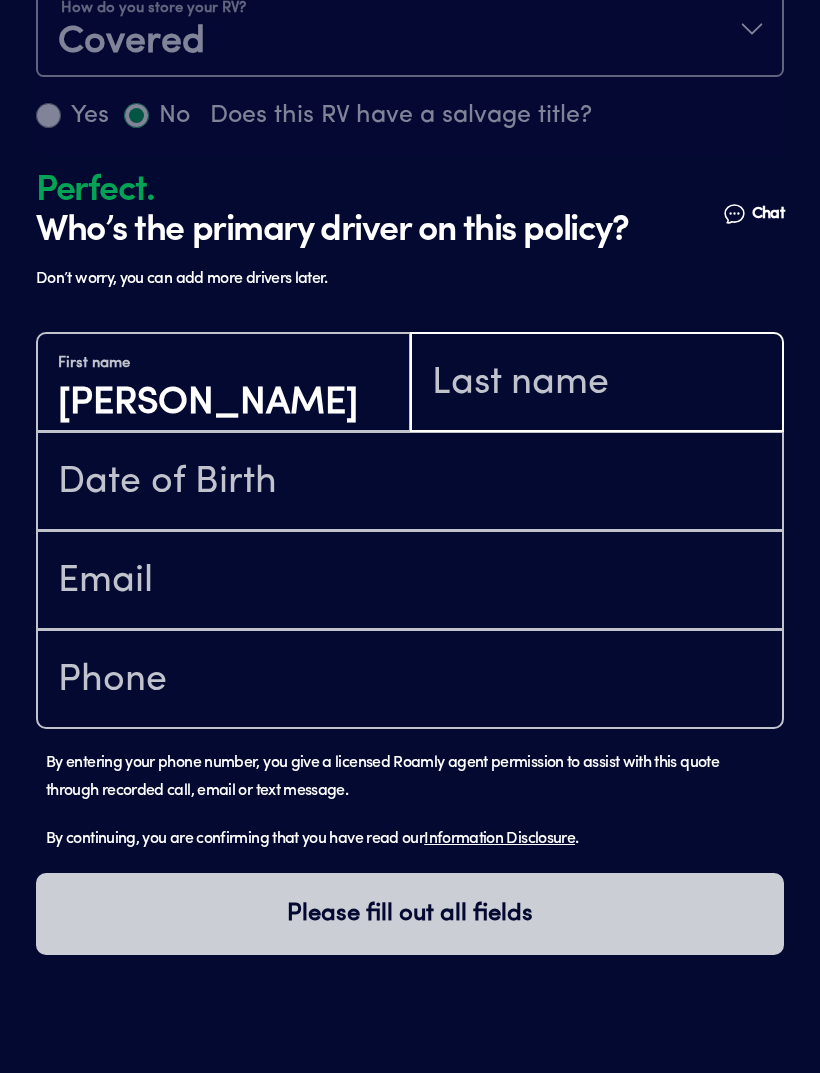 type on "Ferraz" 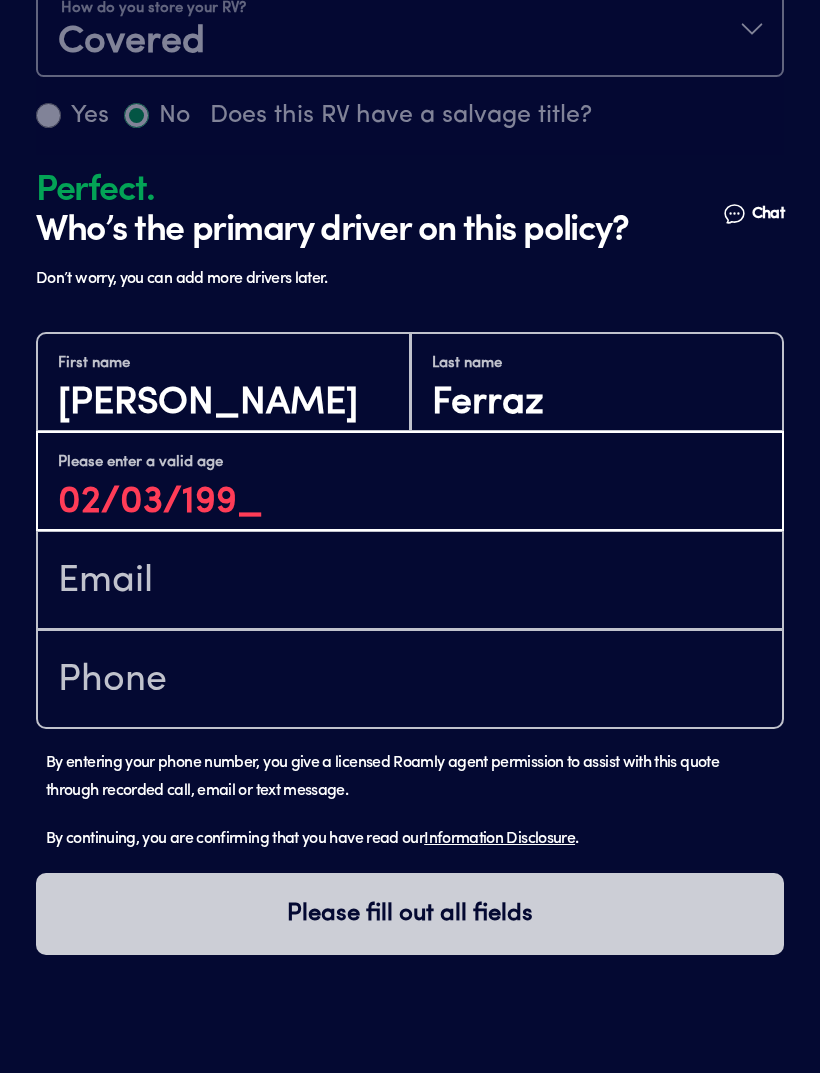 type on "[DATE]" 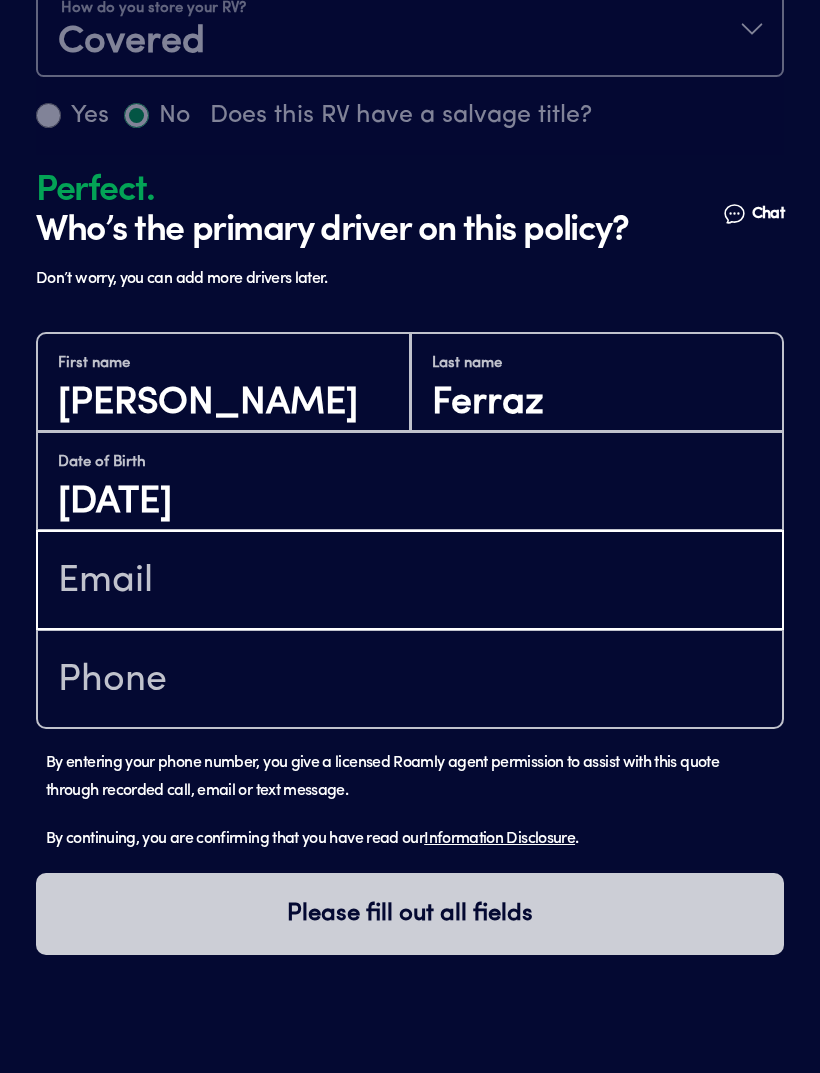 click at bounding box center (410, 582) 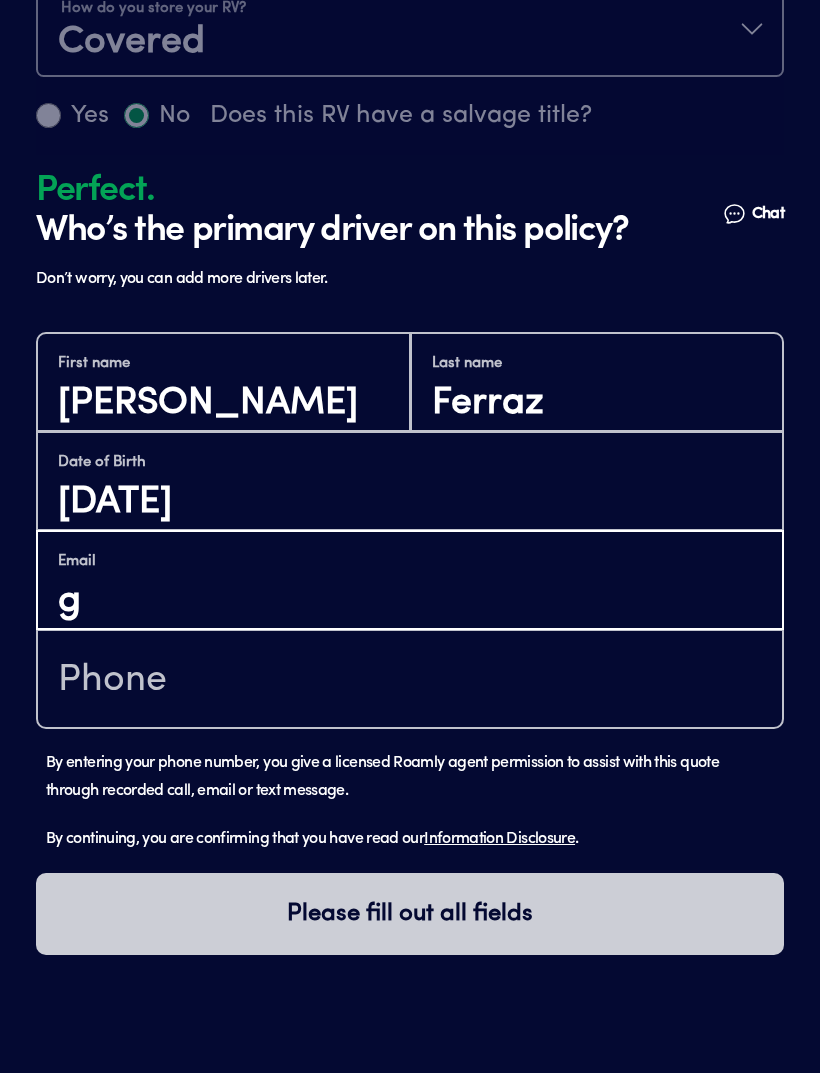 type on "ga" 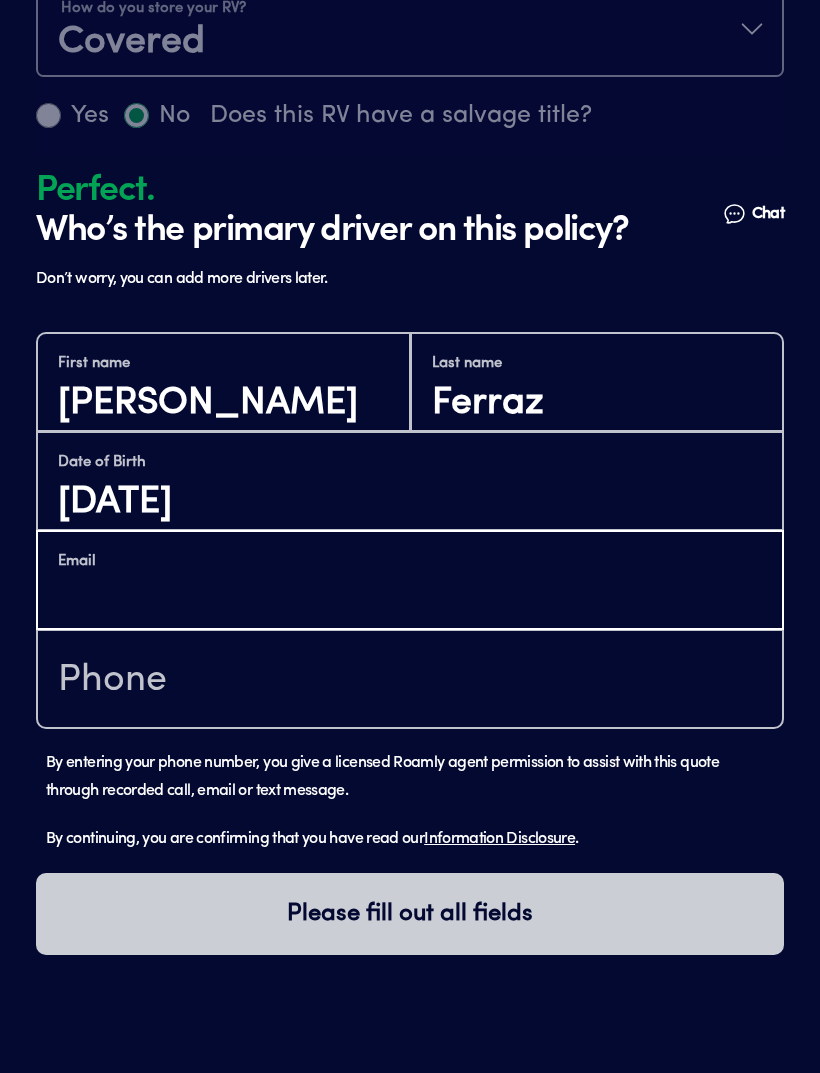 type on "[EMAIL_ADDRESS][DOMAIN_NAME]" 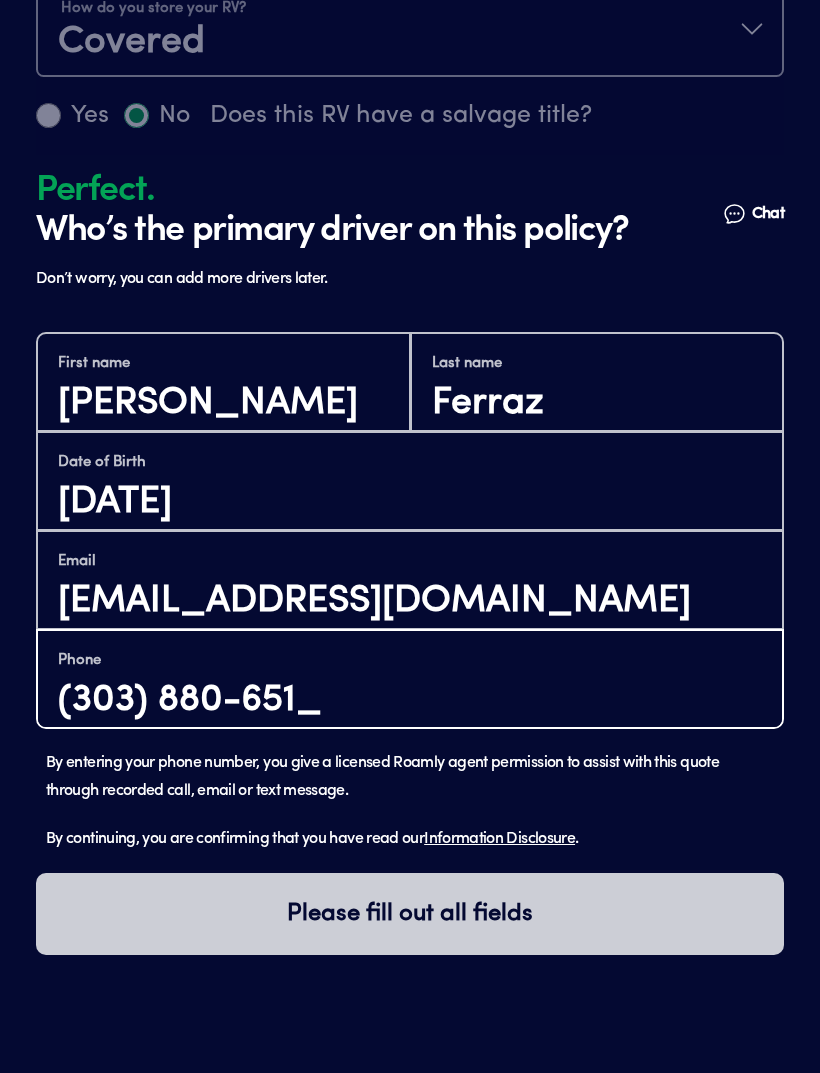 type on "[PHONE_NUMBER]" 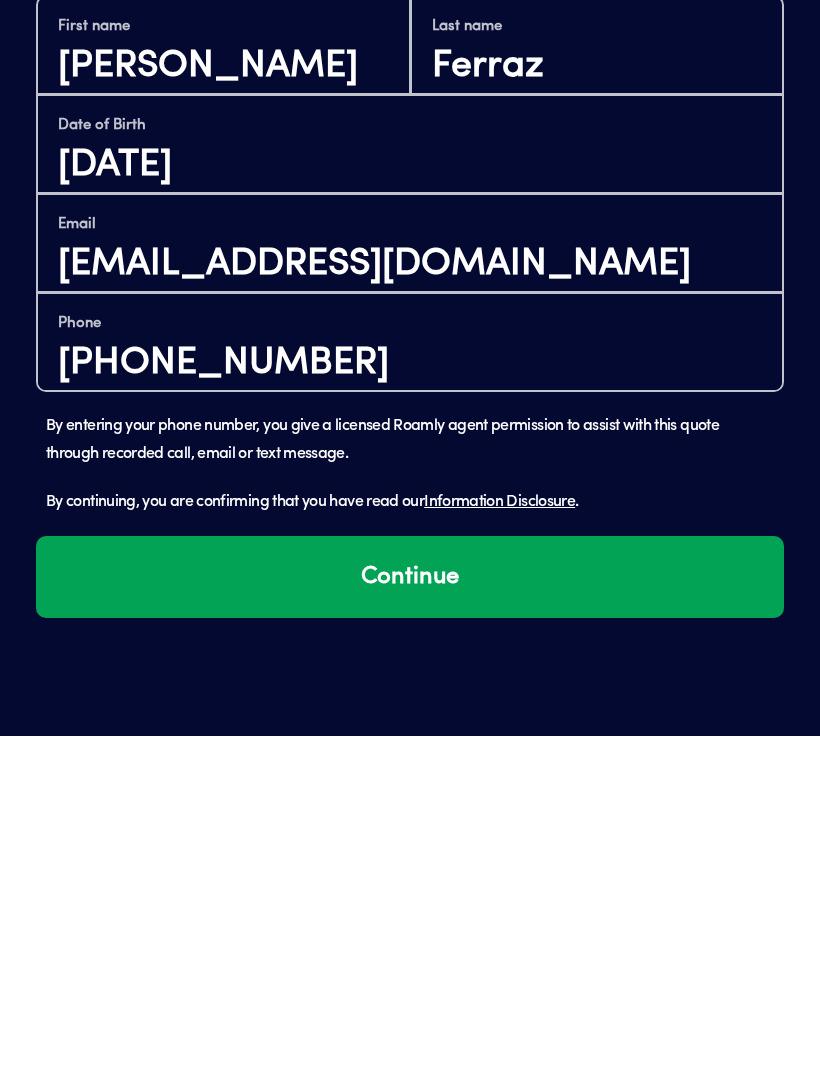 click on "Continue" at bounding box center (410, 914) 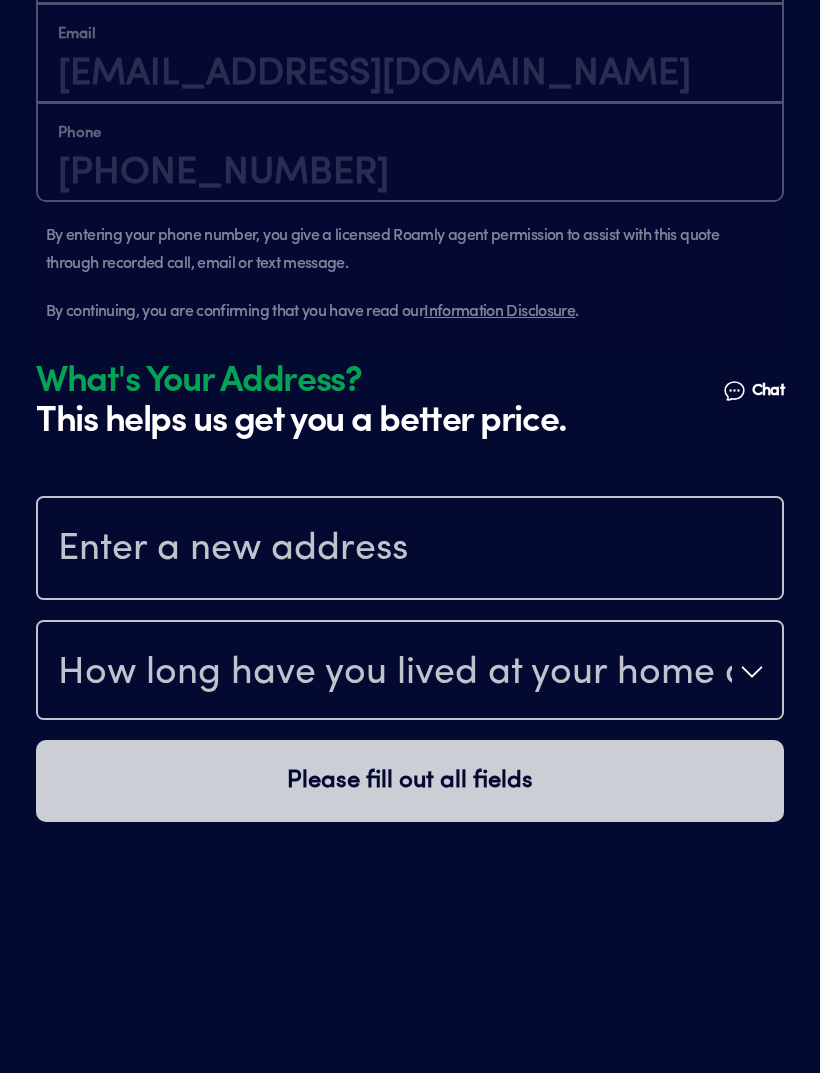 scroll, scrollTop: 1760, scrollLeft: 0, axis: vertical 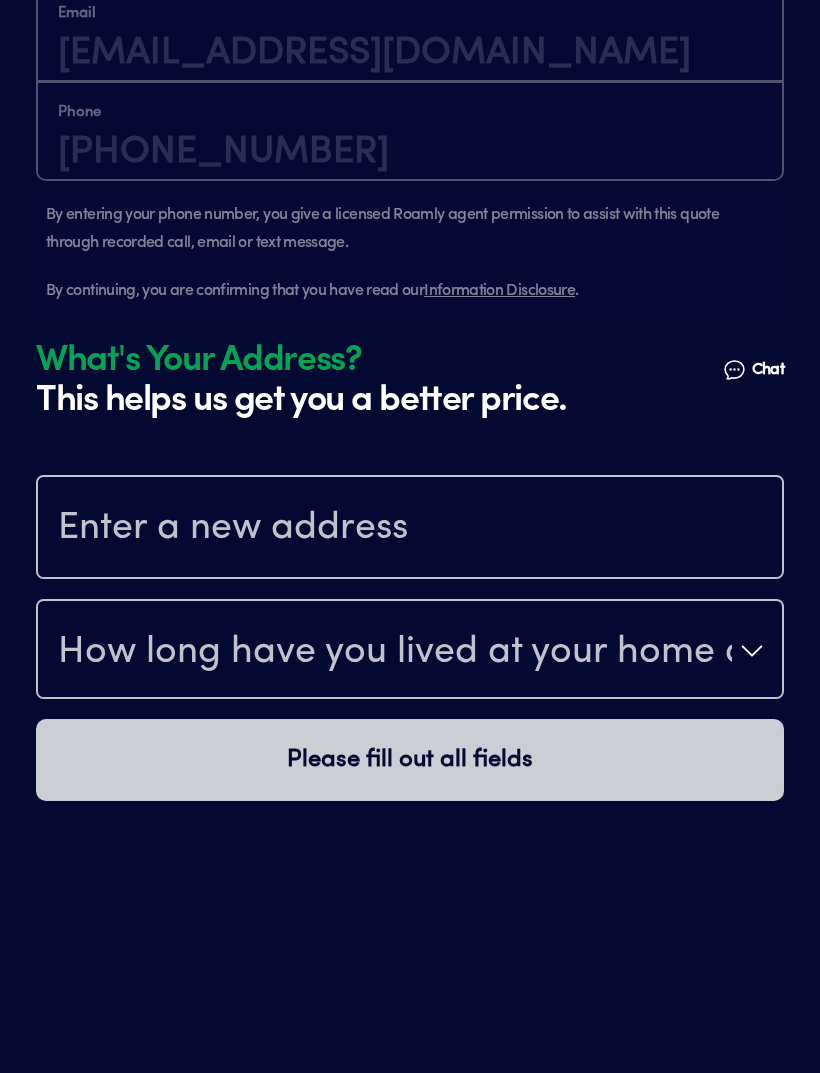 click at bounding box center [410, 529] 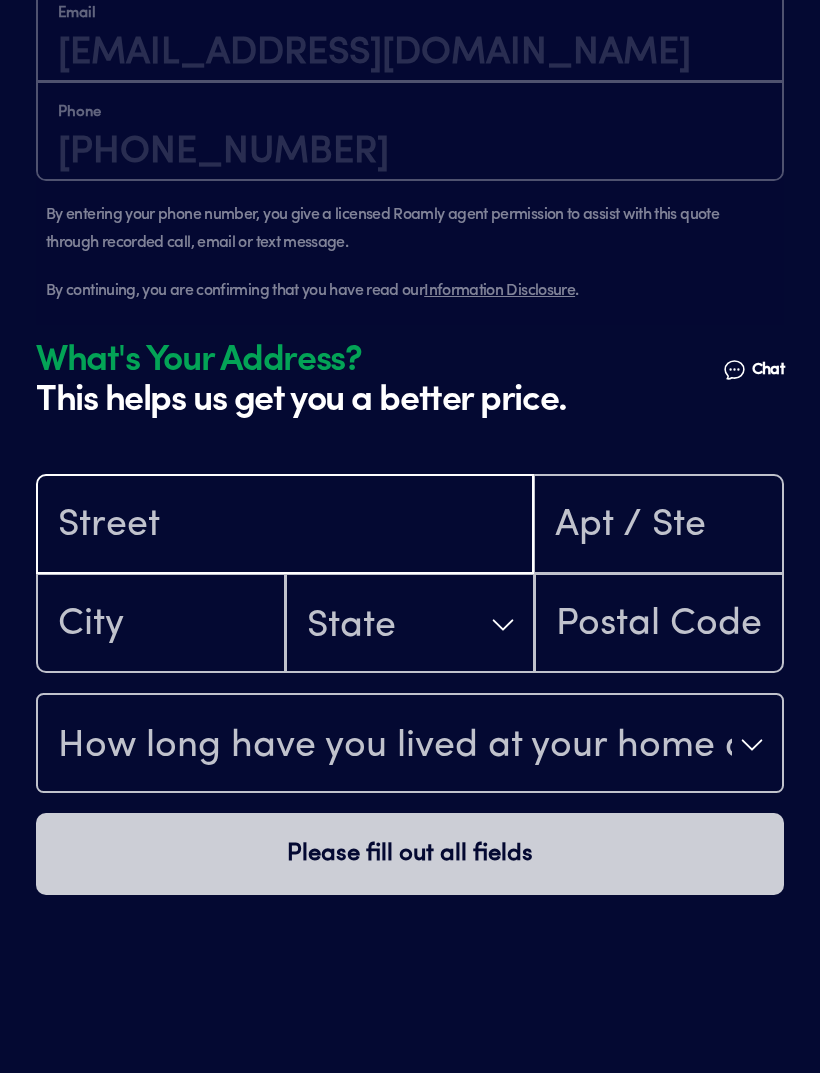 click at bounding box center [285, 526] 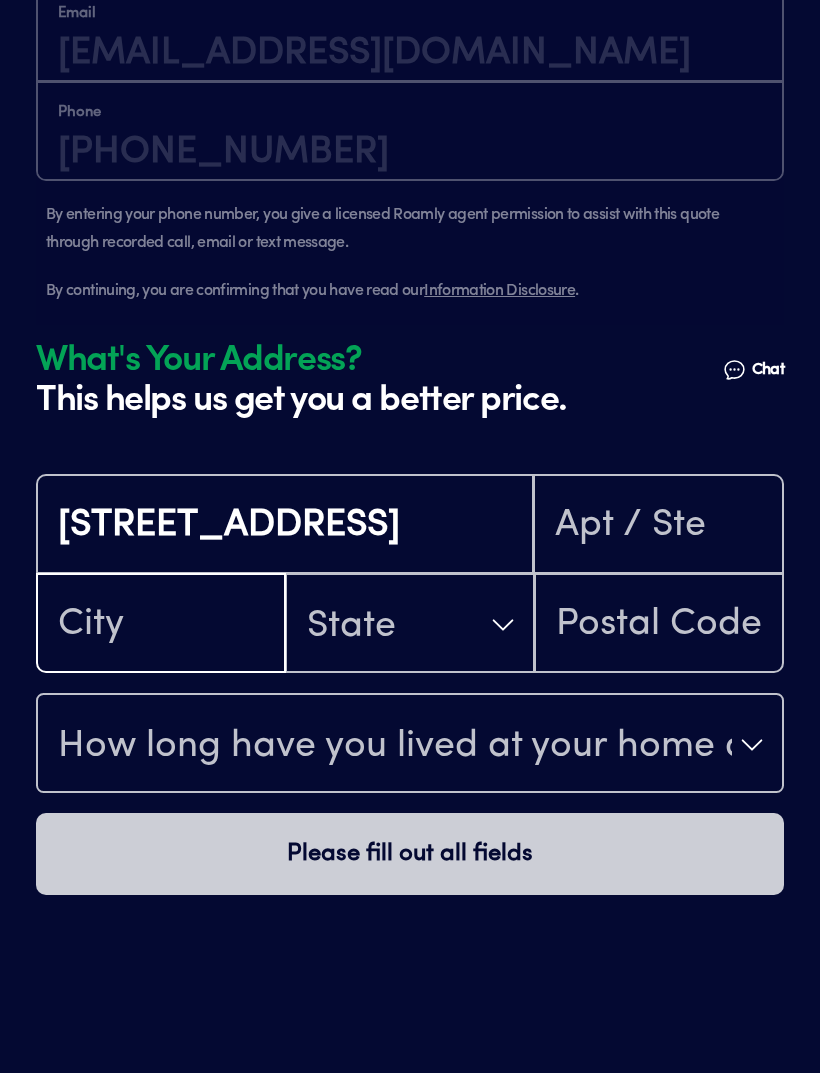 type on "Aurora" 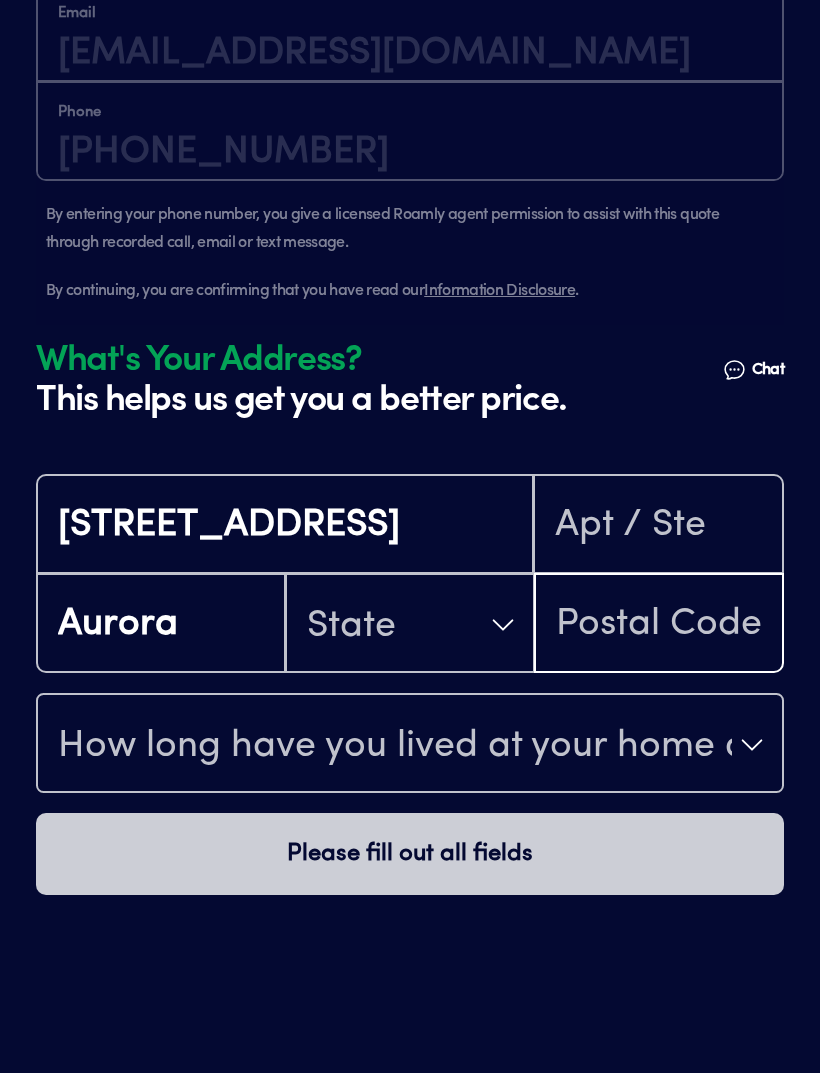type on "80018" 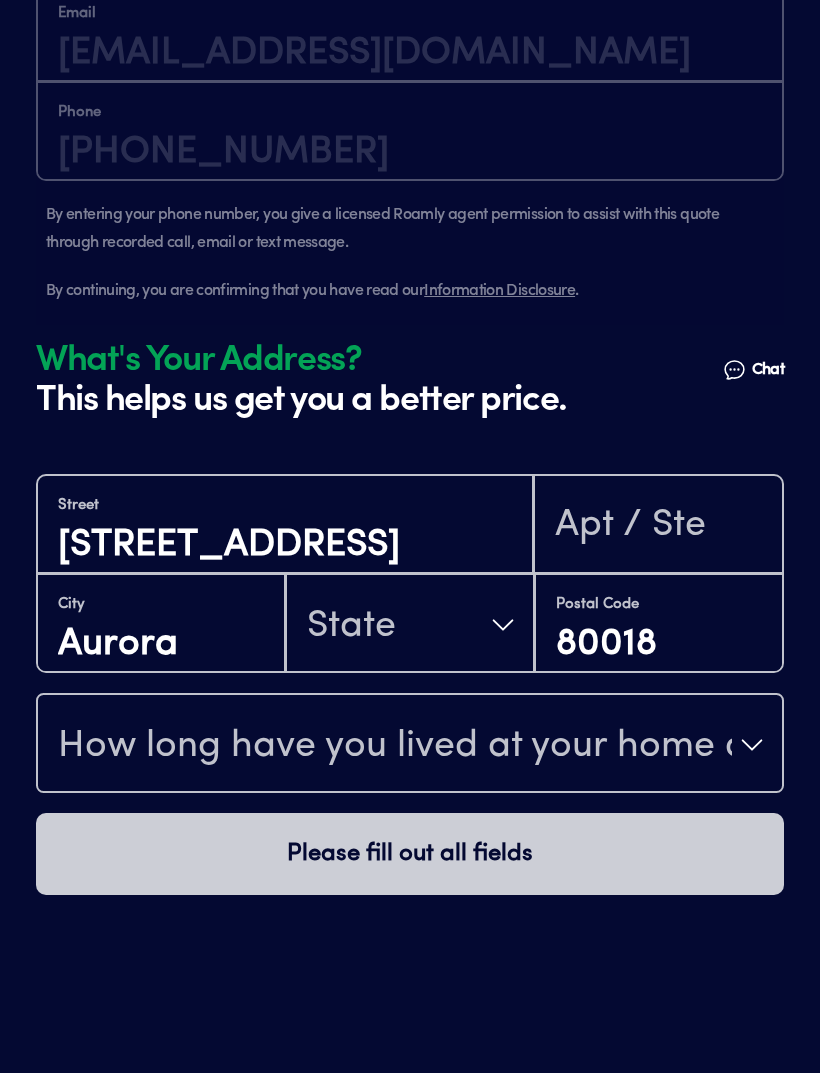 click on "How long have you lived at your home address?" at bounding box center (395, 747) 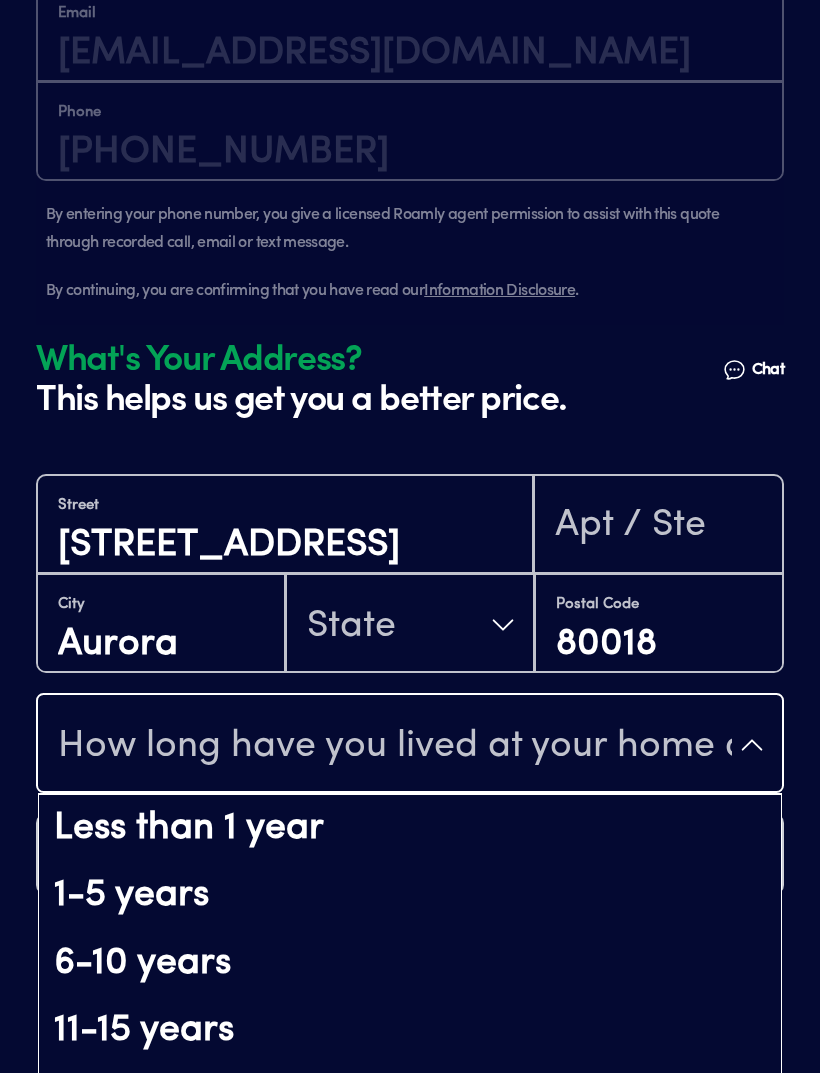 click on "1-5 years" at bounding box center (410, 896) 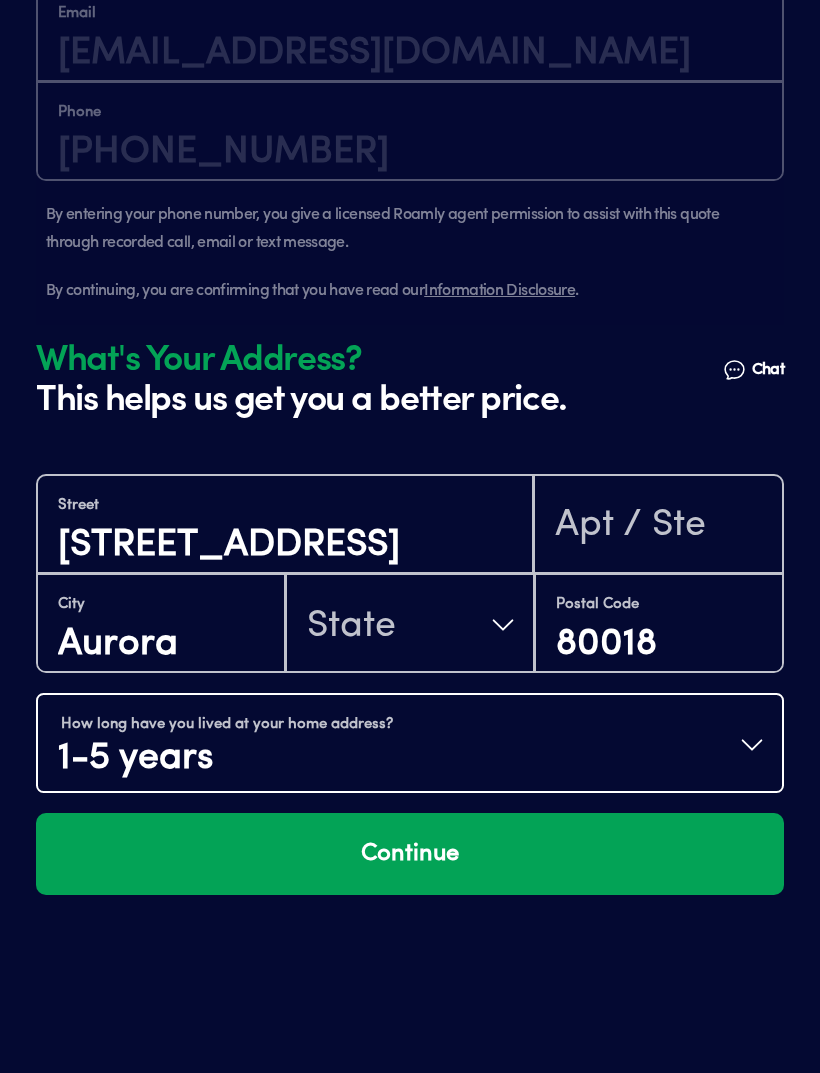 click on "Continue" at bounding box center (410, 854) 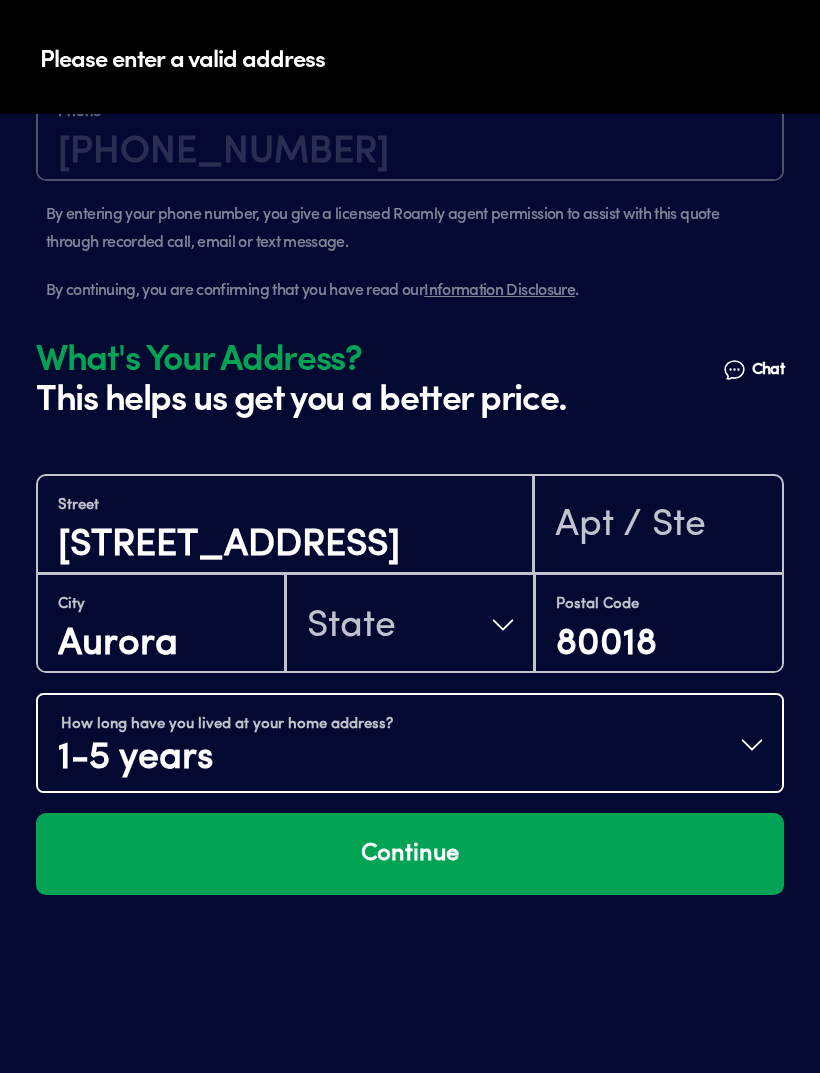 click on "State" at bounding box center [410, 625] 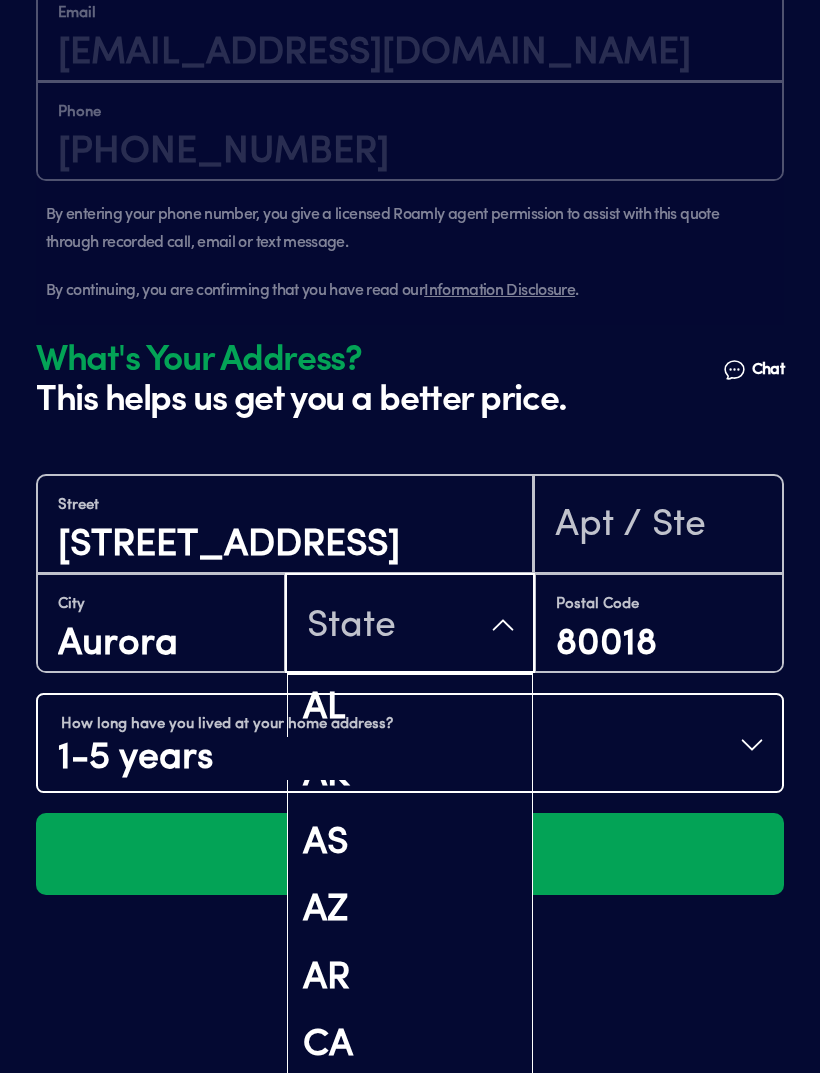 click on "CO" at bounding box center [410, 1114] 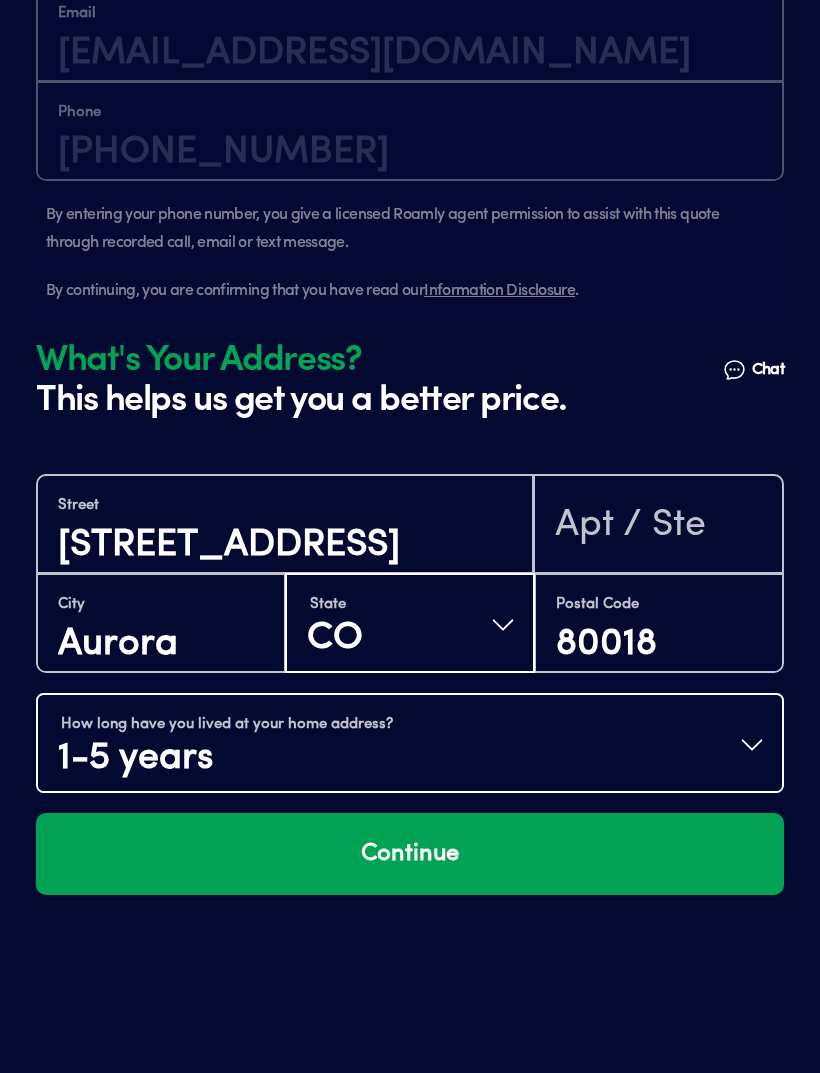 click on "Continue" at bounding box center (410, 854) 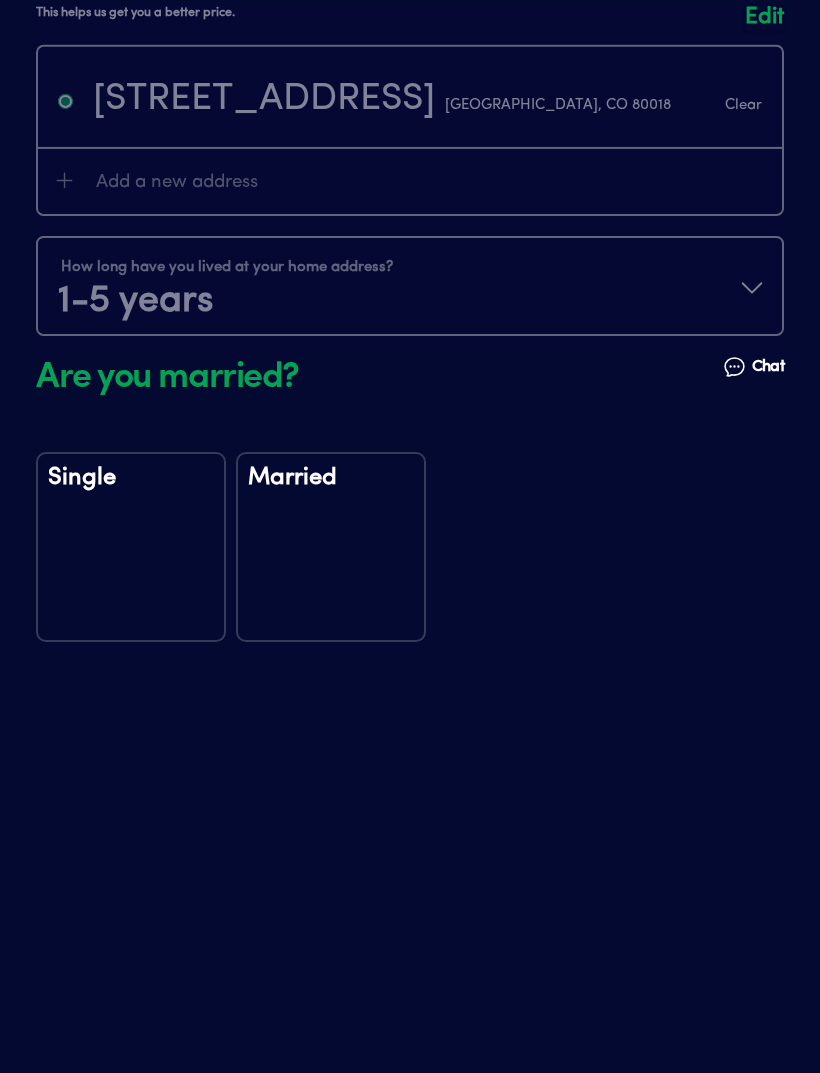 scroll, scrollTop: 2313, scrollLeft: 0, axis: vertical 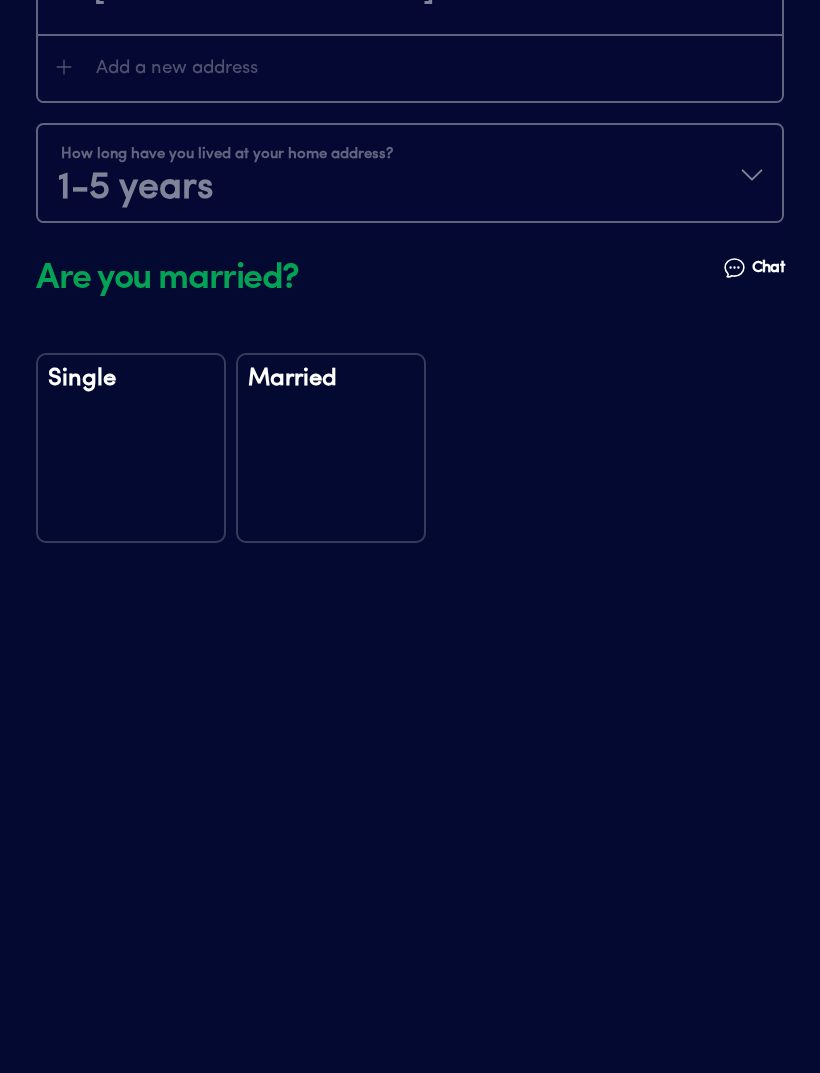 click on "Married" at bounding box center [331, 392] 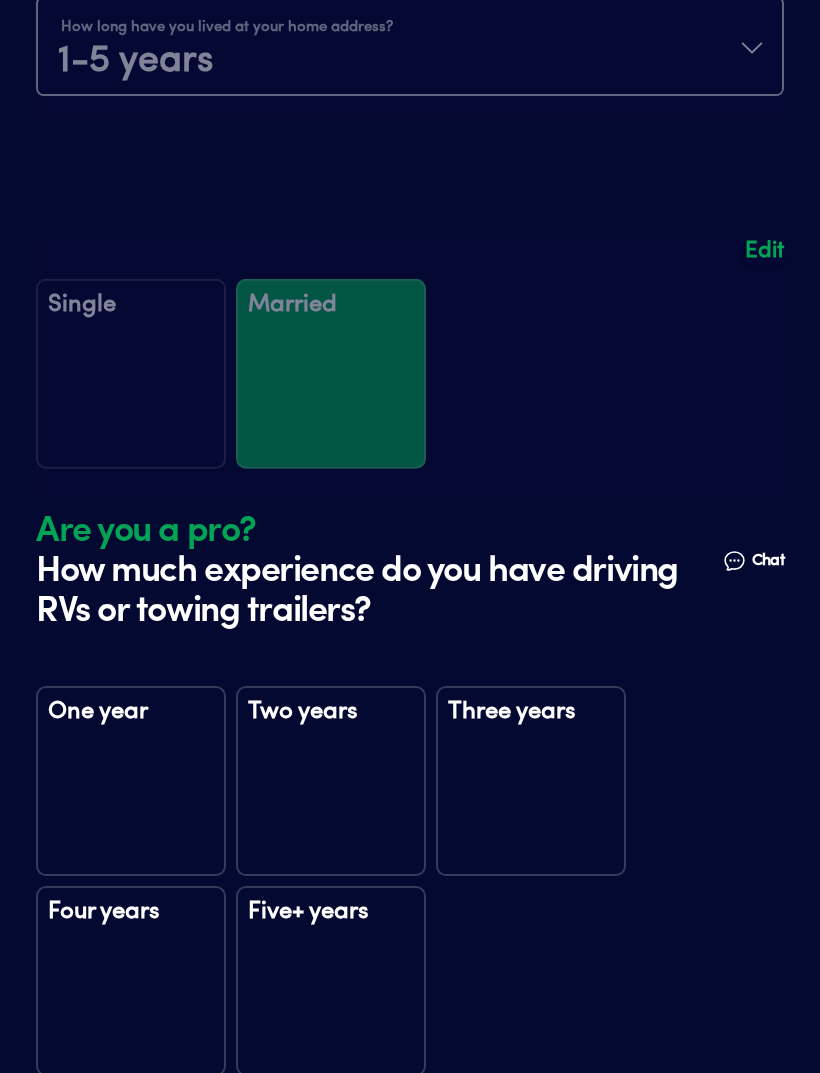 scroll, scrollTop: 2773, scrollLeft: 0, axis: vertical 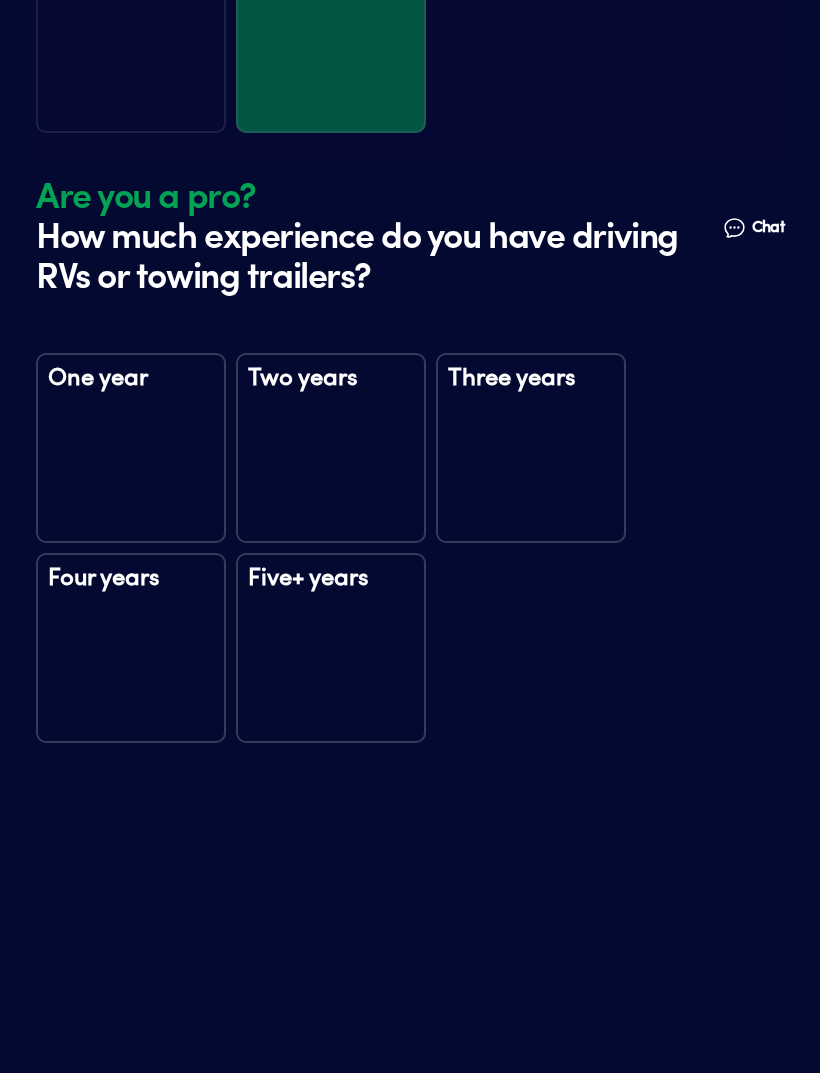 click on "Two years" at bounding box center (331, 448) 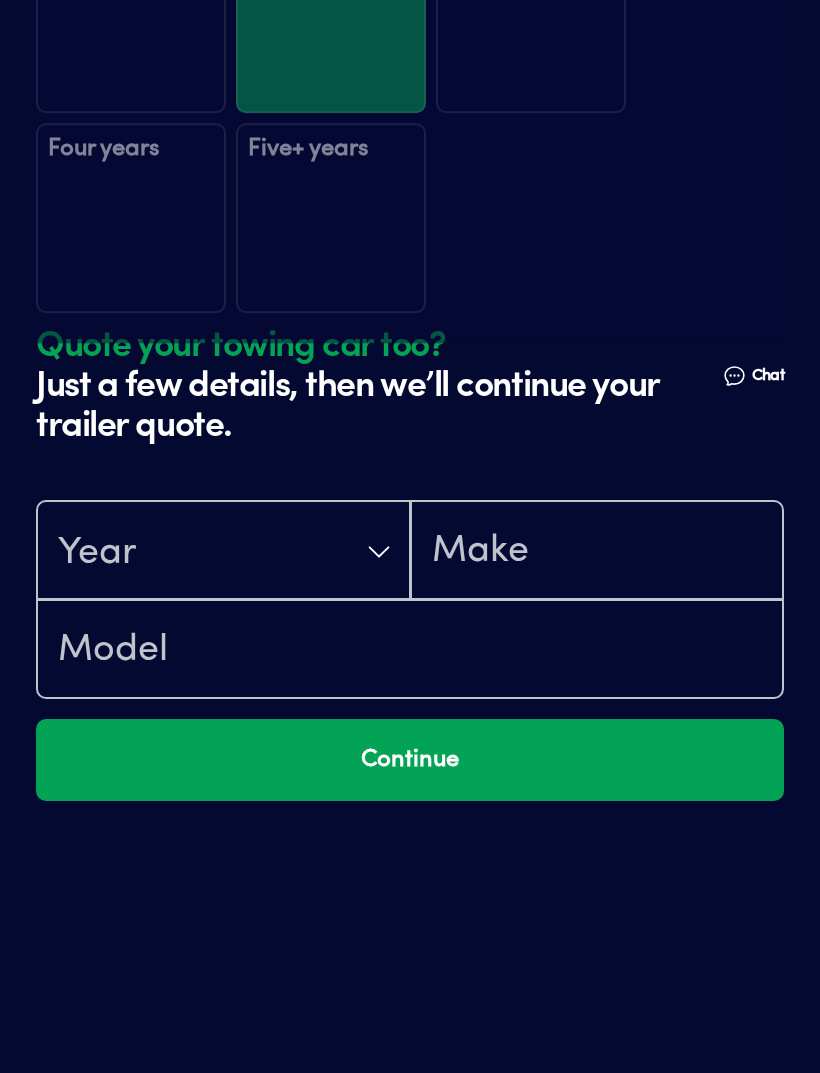 scroll, scrollTop: 3353, scrollLeft: 0, axis: vertical 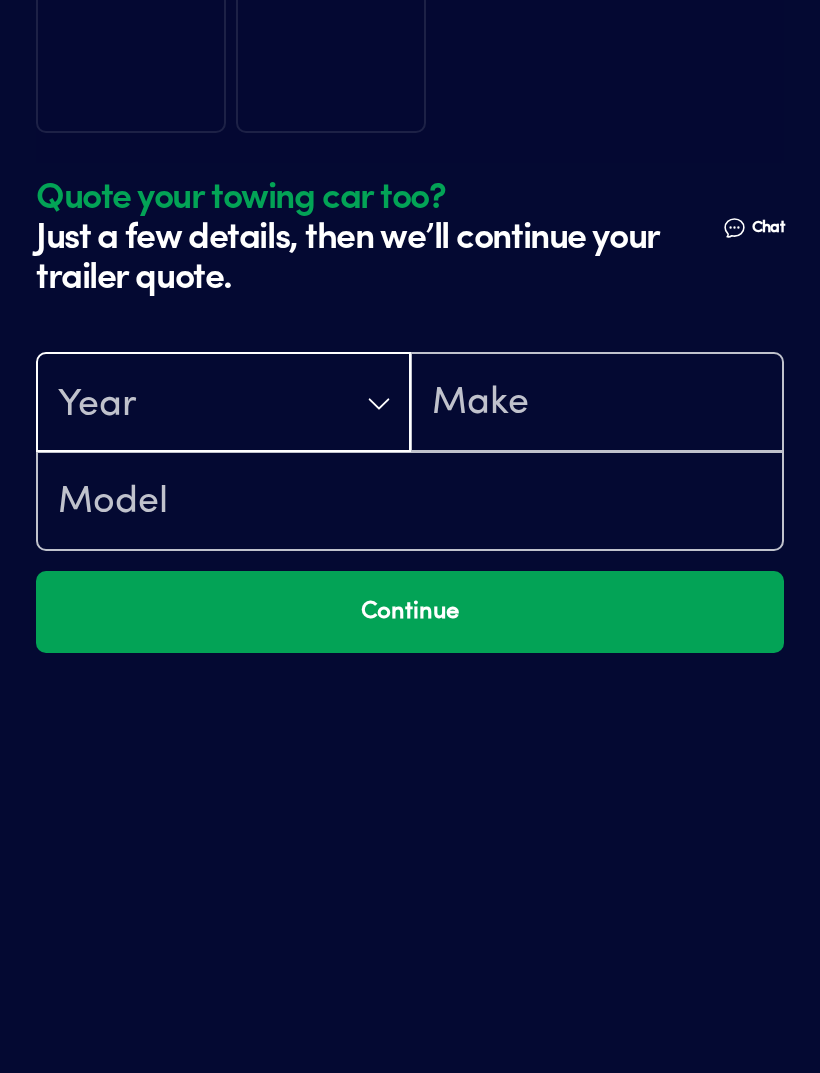 click on "Year" at bounding box center (223, 404) 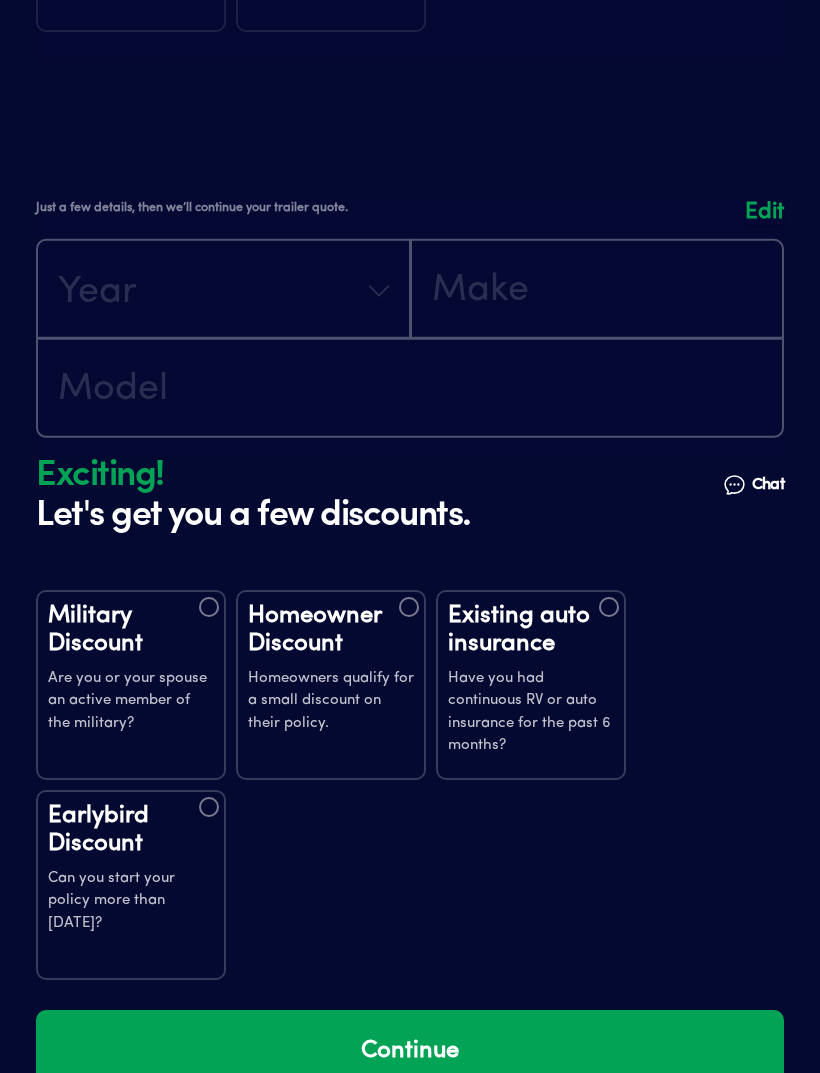 scroll, scrollTop: 3691, scrollLeft: 0, axis: vertical 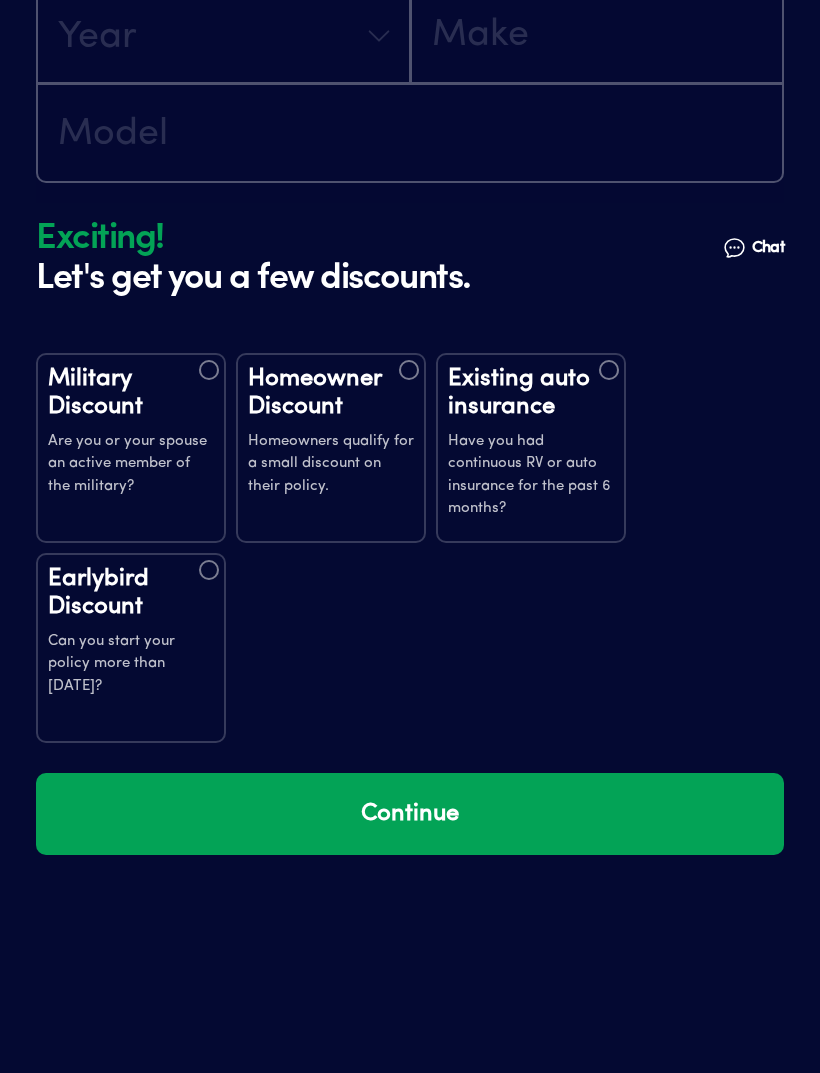 click on "Continue" at bounding box center [410, 814] 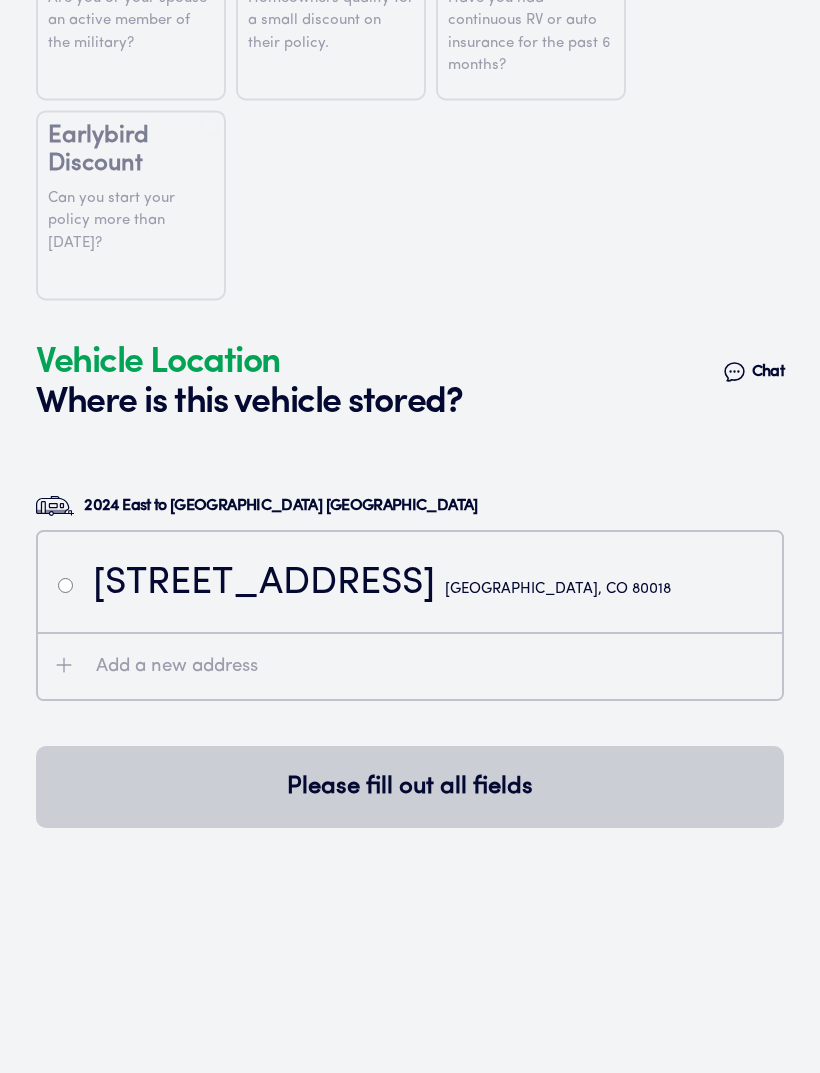 scroll, scrollTop: 4271, scrollLeft: 0, axis: vertical 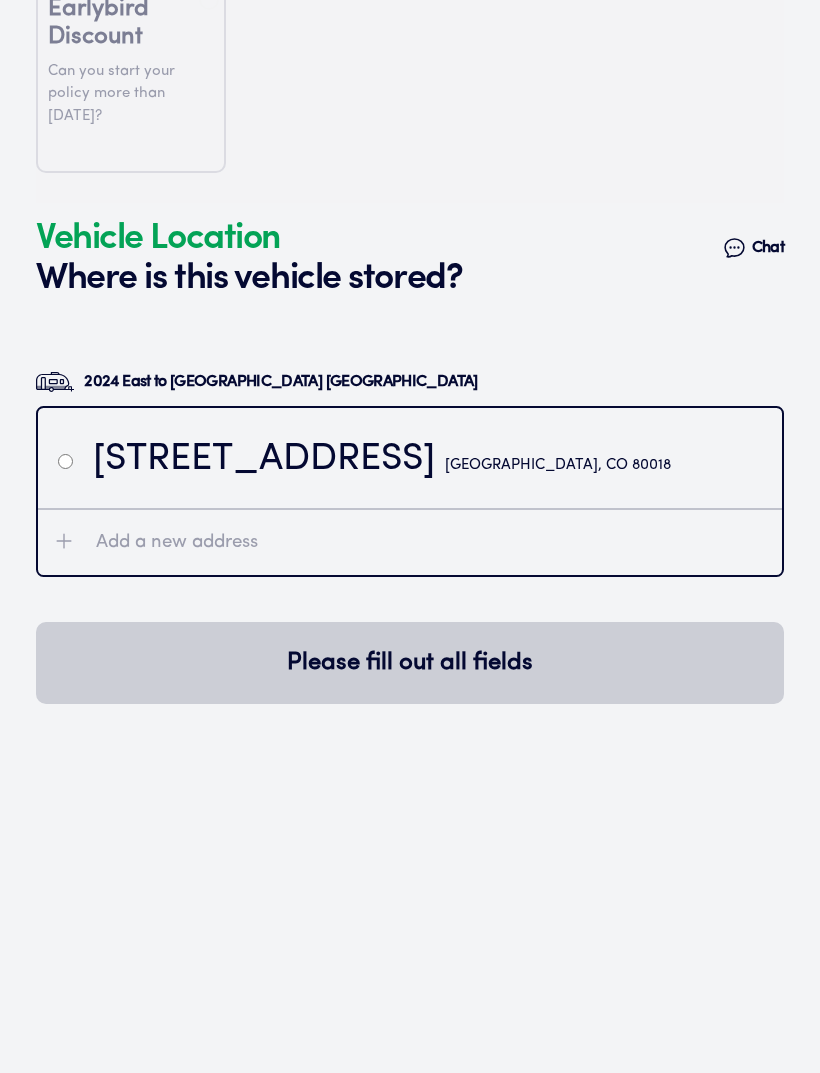 click on "[STREET_ADDRESS]" at bounding box center (382, 460) 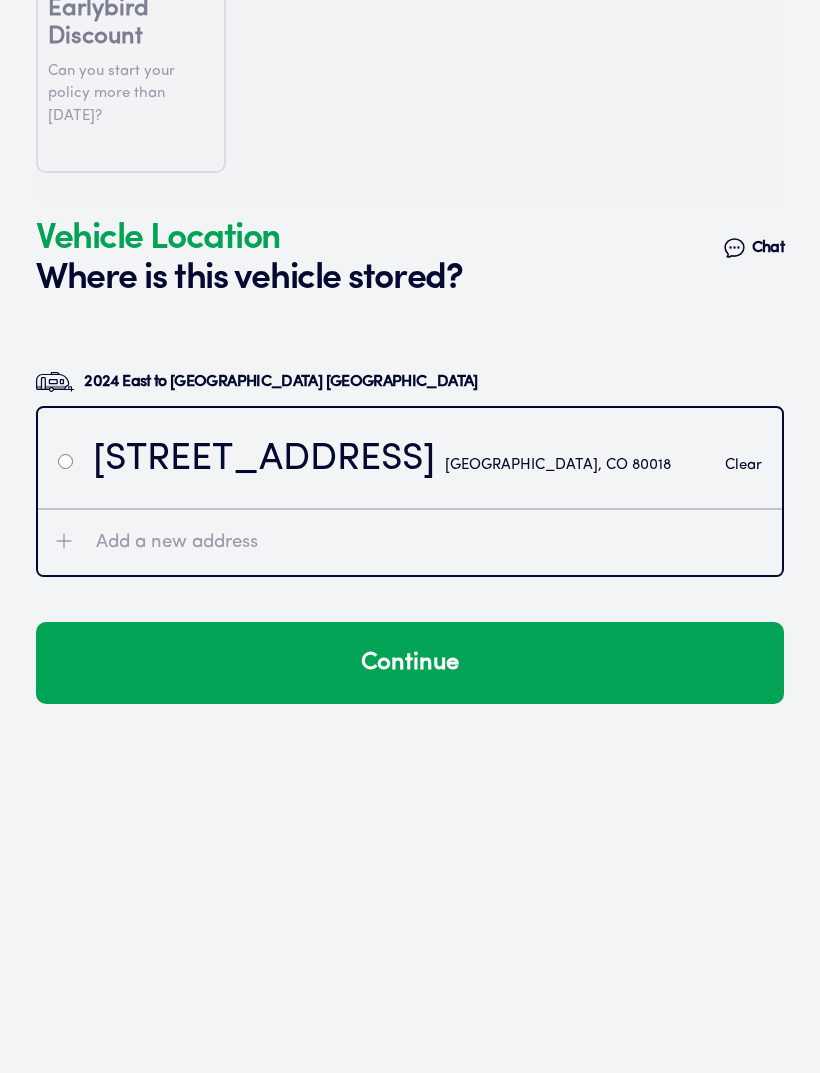 click on "Add a new address" at bounding box center [410, 541] 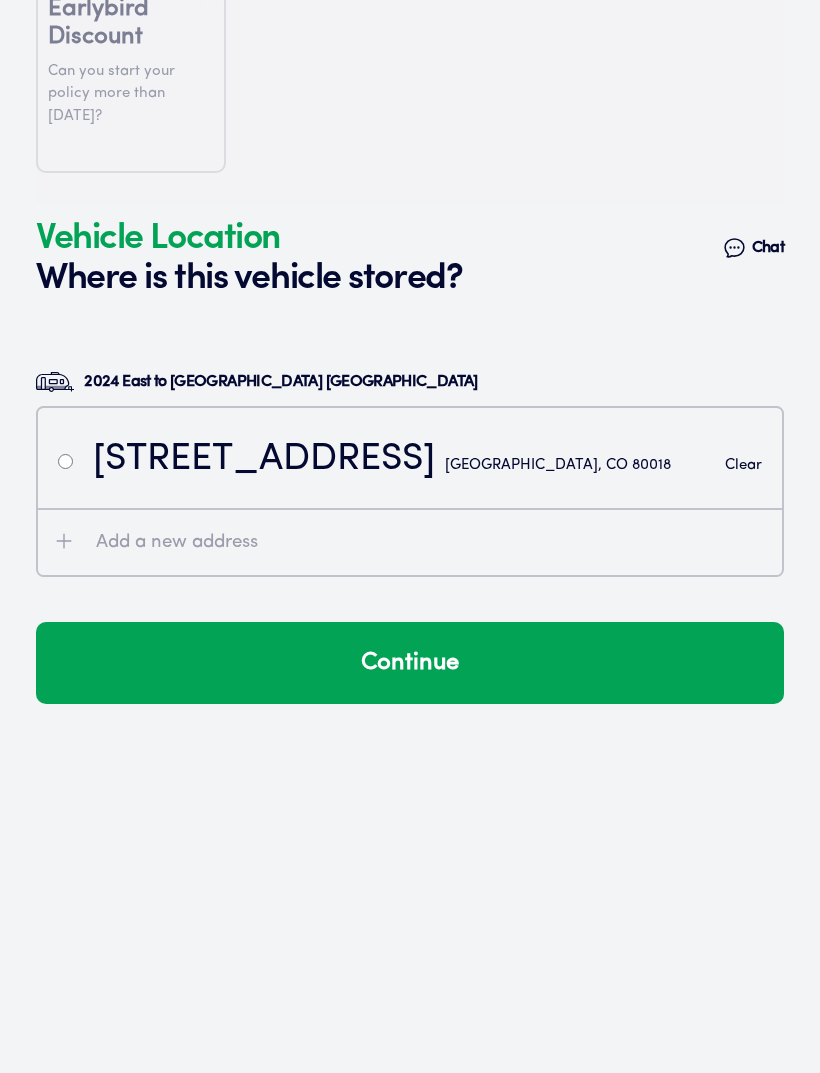 radio on "false" 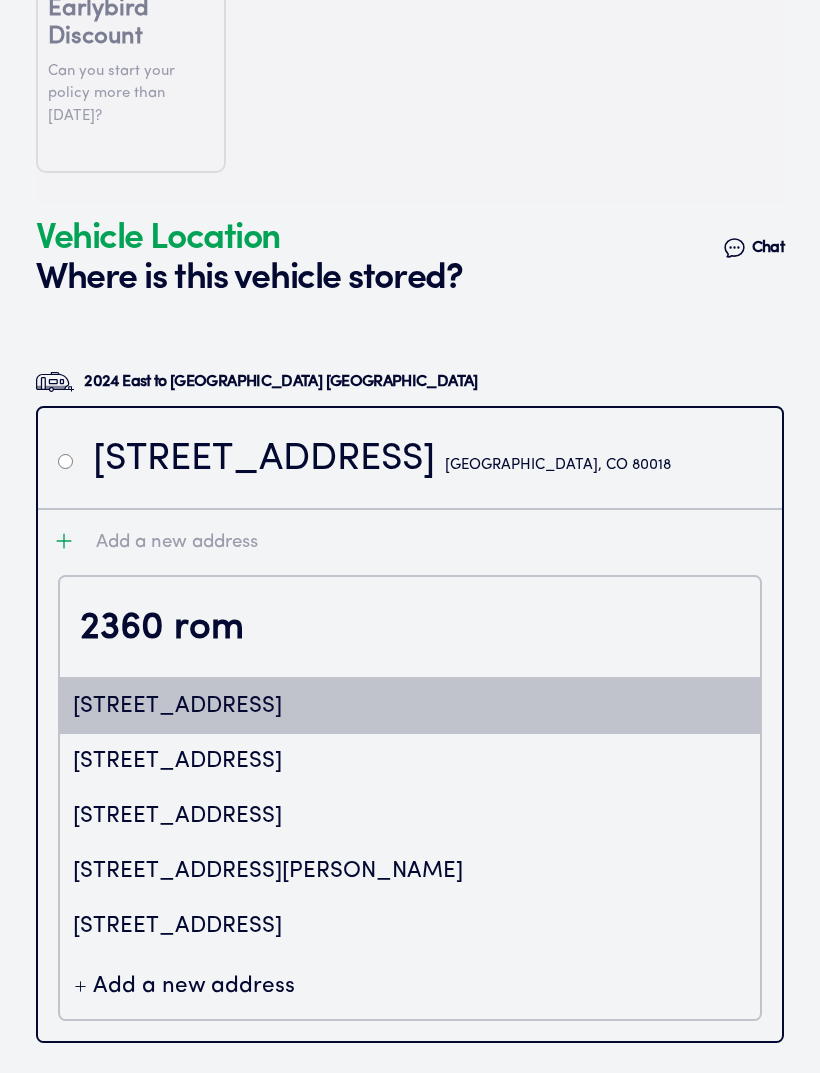 click on "[STREET_ADDRESS]" at bounding box center (410, 706) 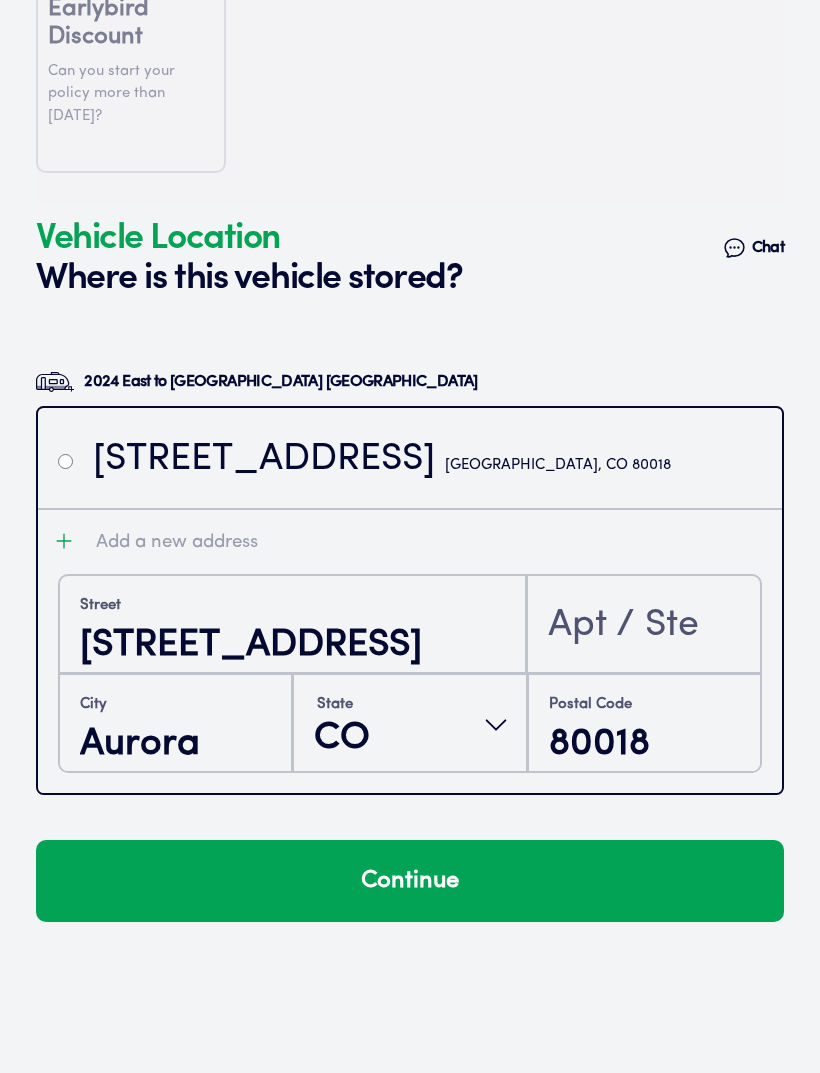 click on "Continue" at bounding box center (410, 881) 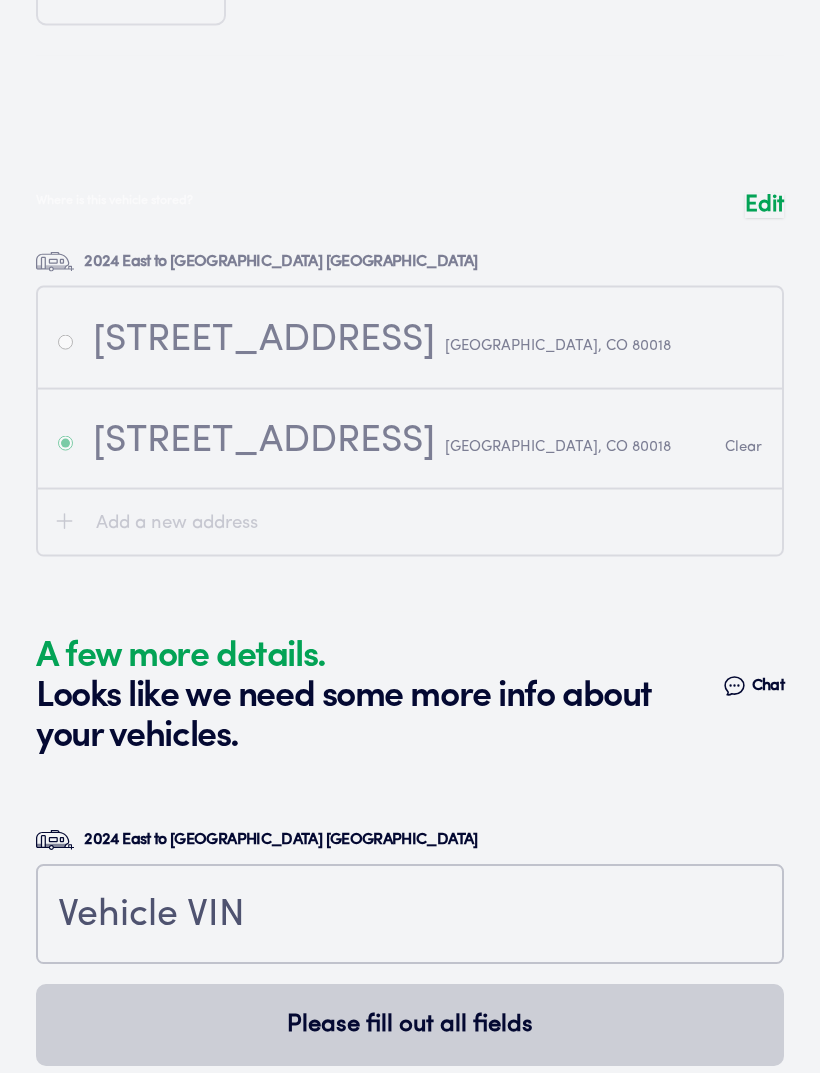 scroll, scrollTop: 4950, scrollLeft: 0, axis: vertical 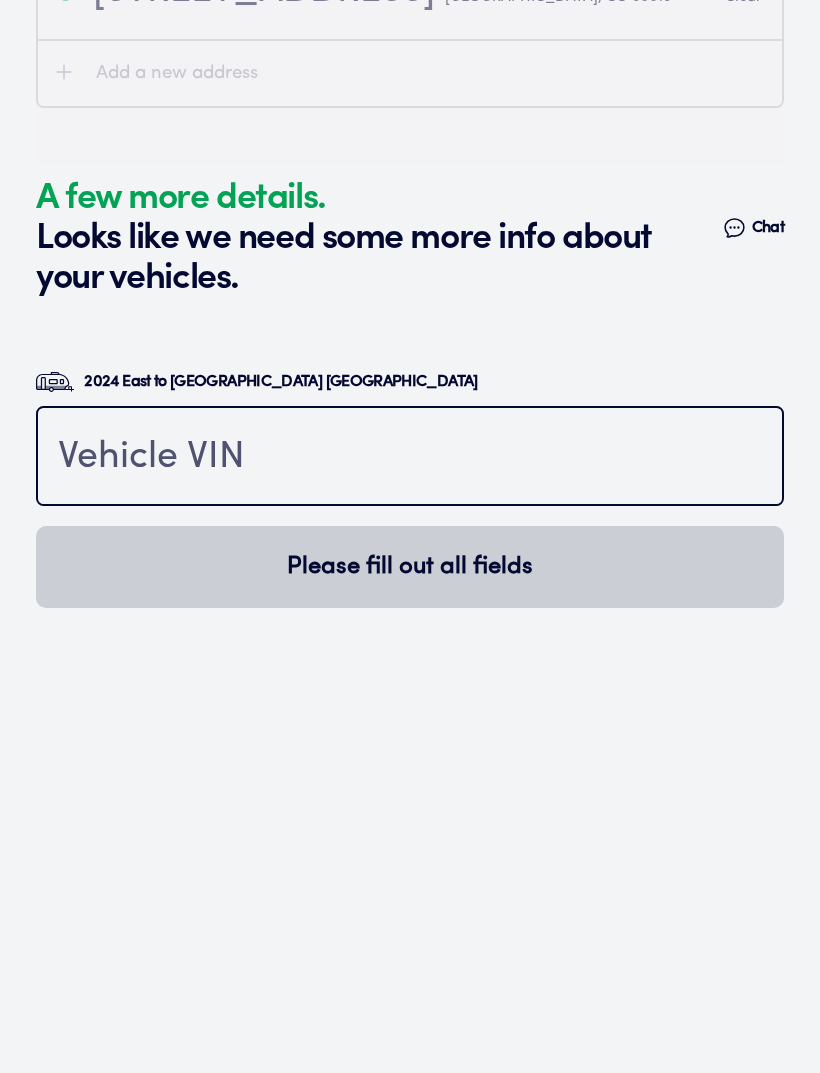 click at bounding box center (410, 458) 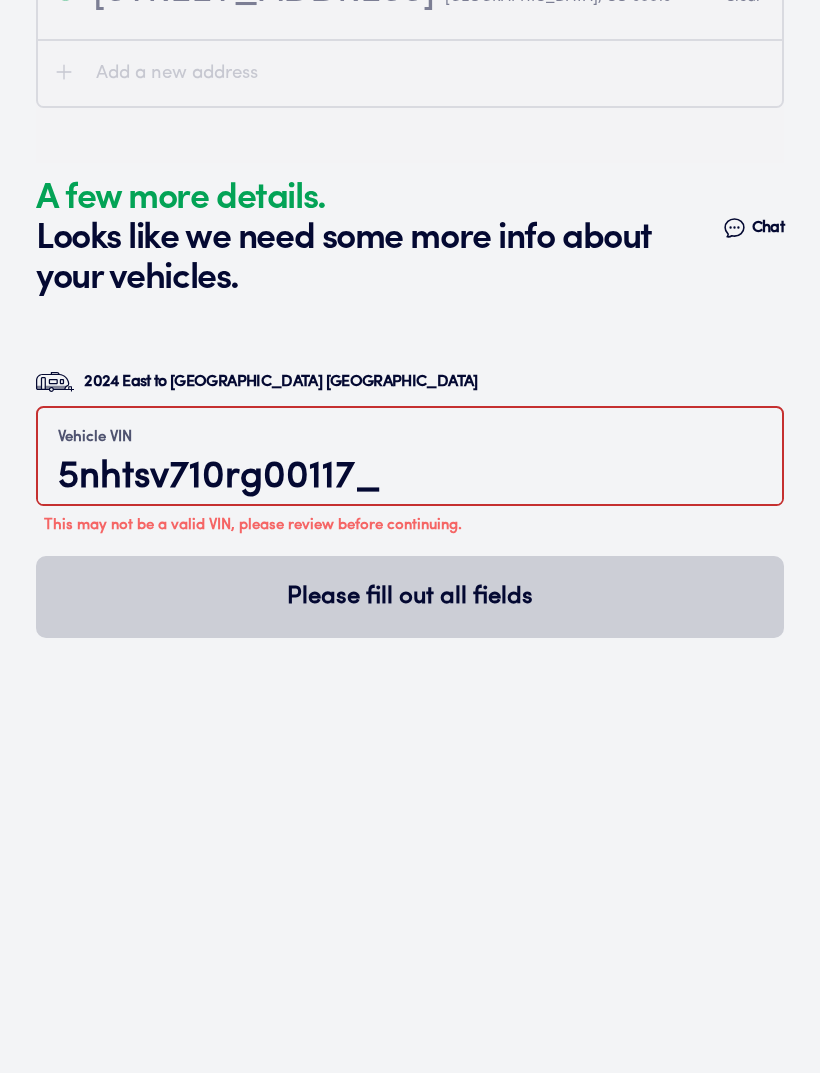 type on "5nhtsv710rg001170" 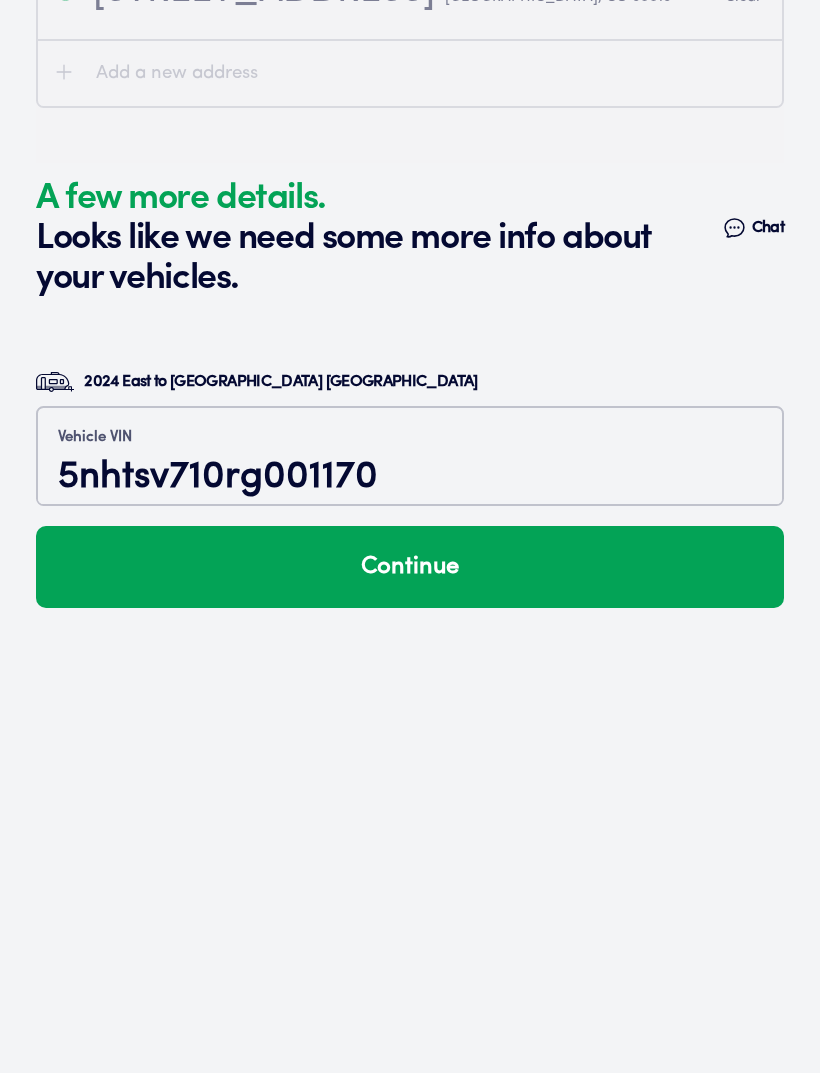 click on "Continue" at bounding box center (410, 567) 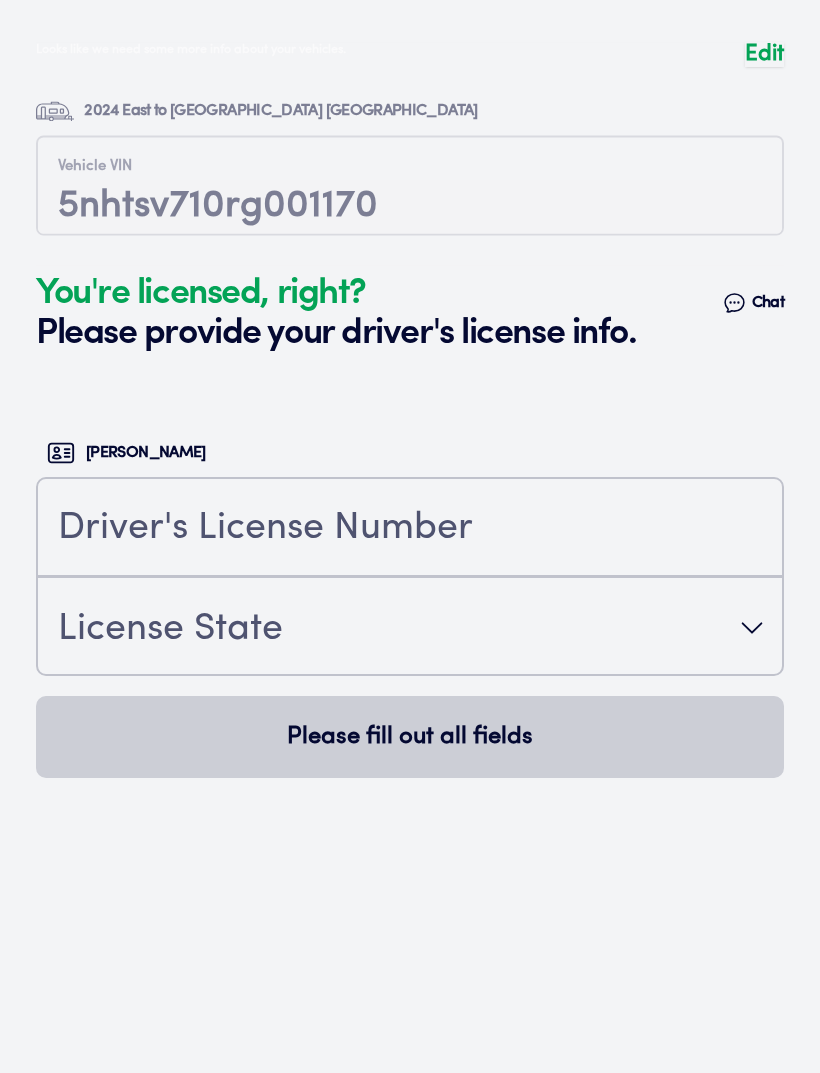 scroll, scrollTop: 5253, scrollLeft: 0, axis: vertical 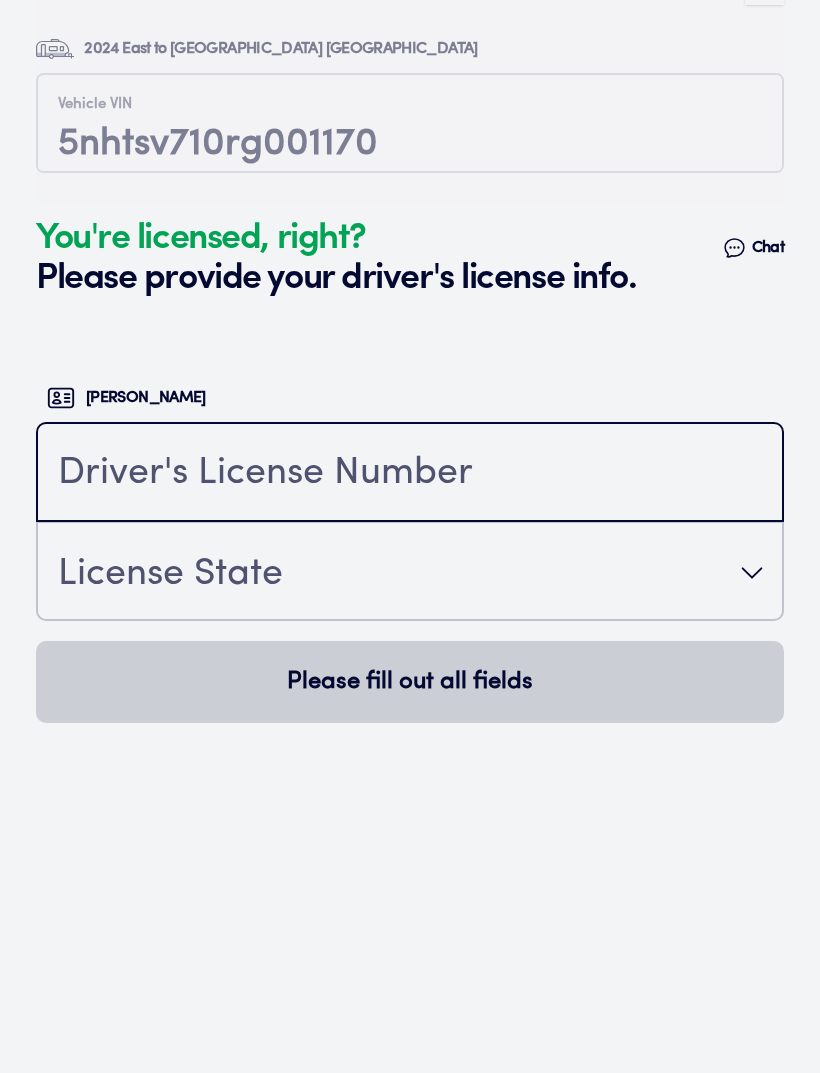 click at bounding box center (410, 474) 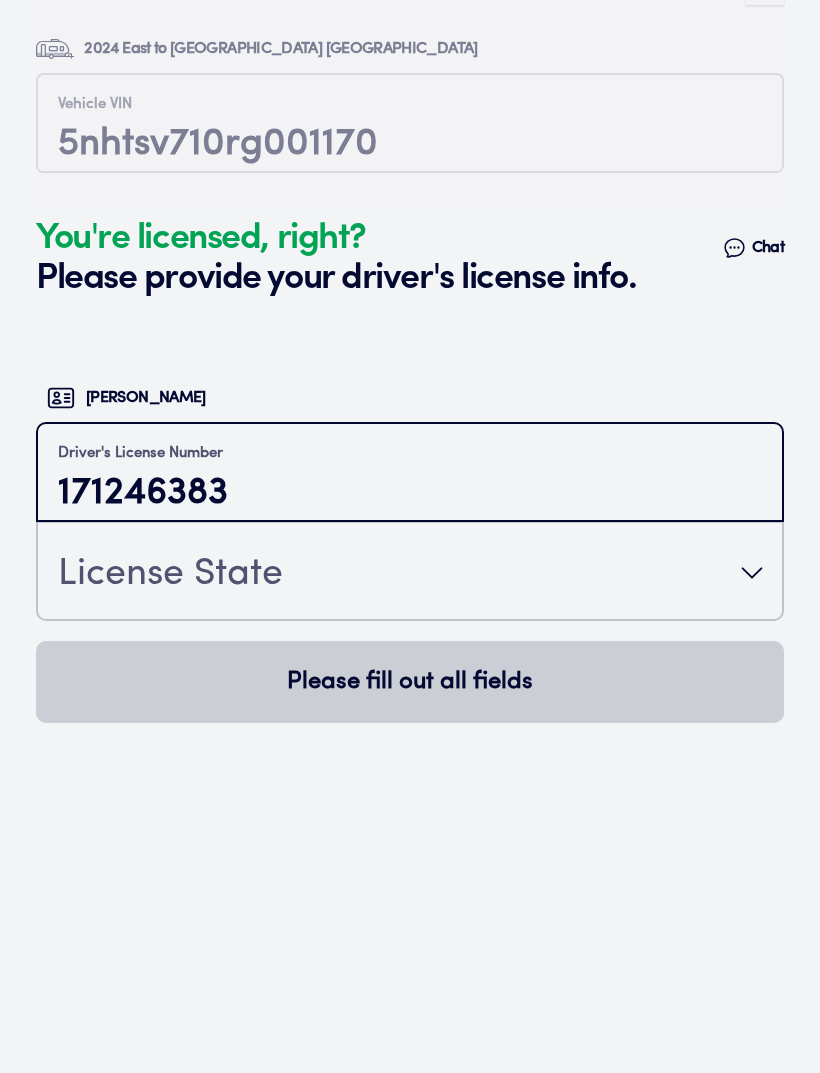 type on "171246383" 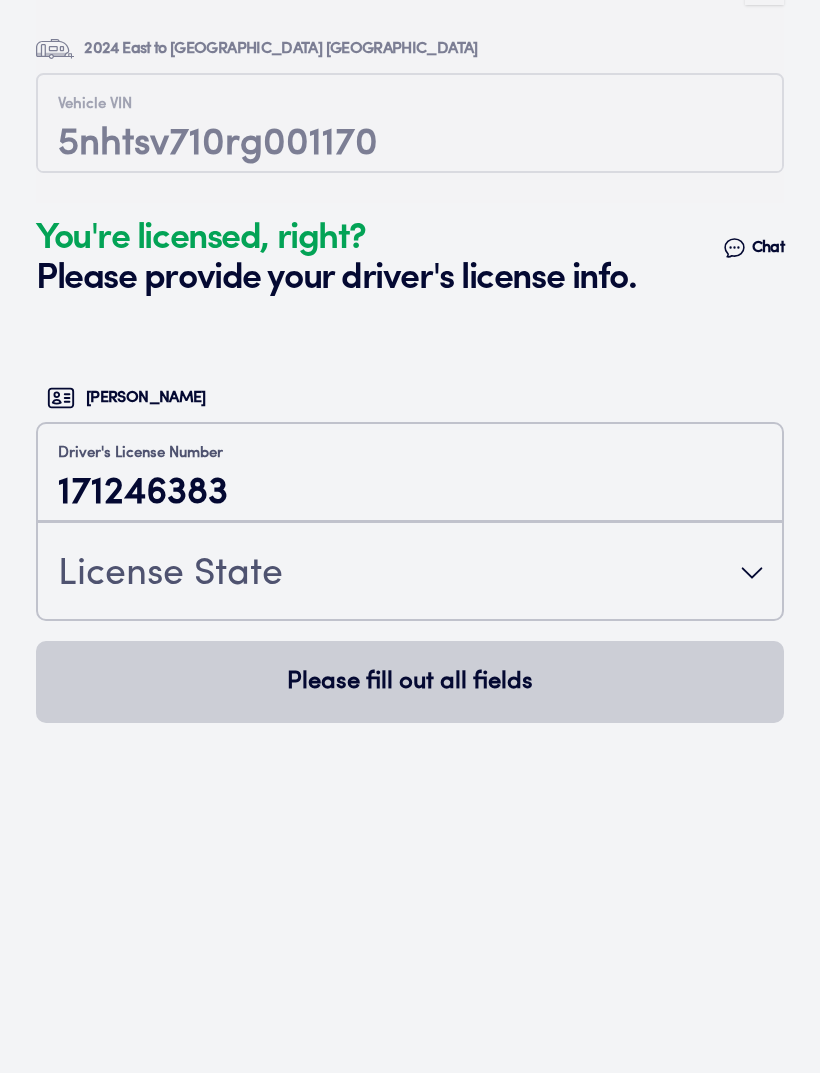 click on "License State" at bounding box center (410, 573) 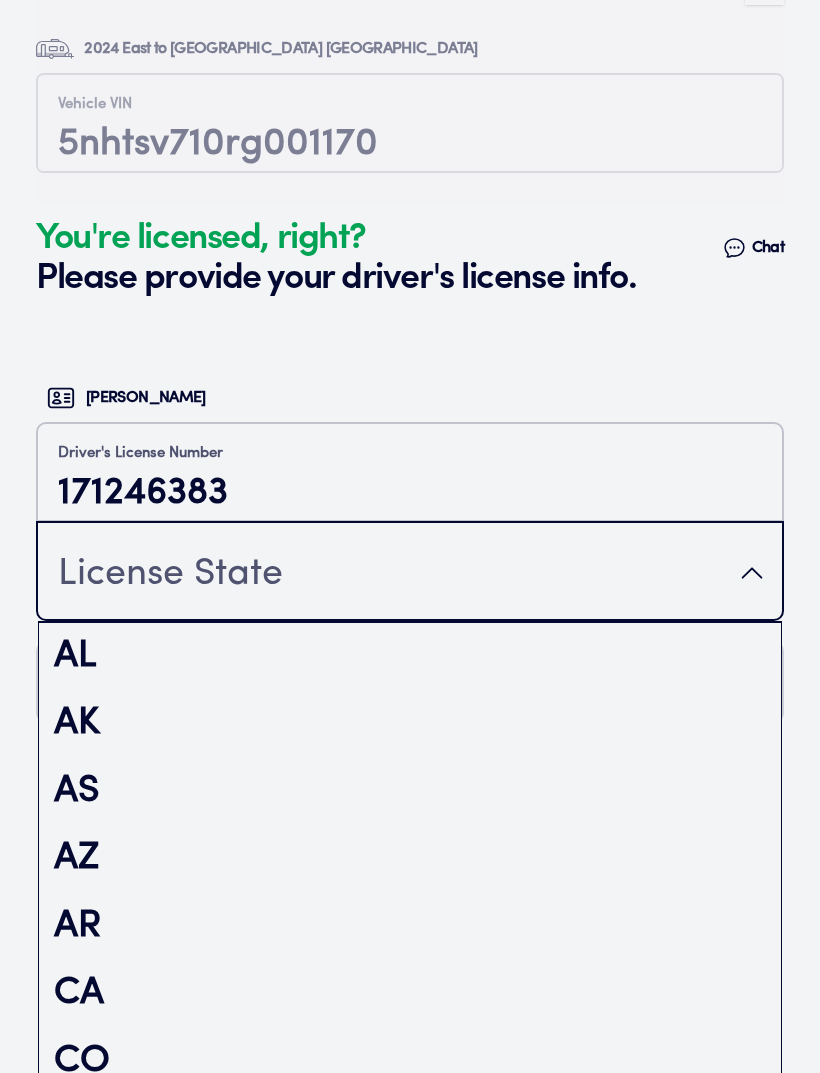 click on "CO" at bounding box center [410, 1062] 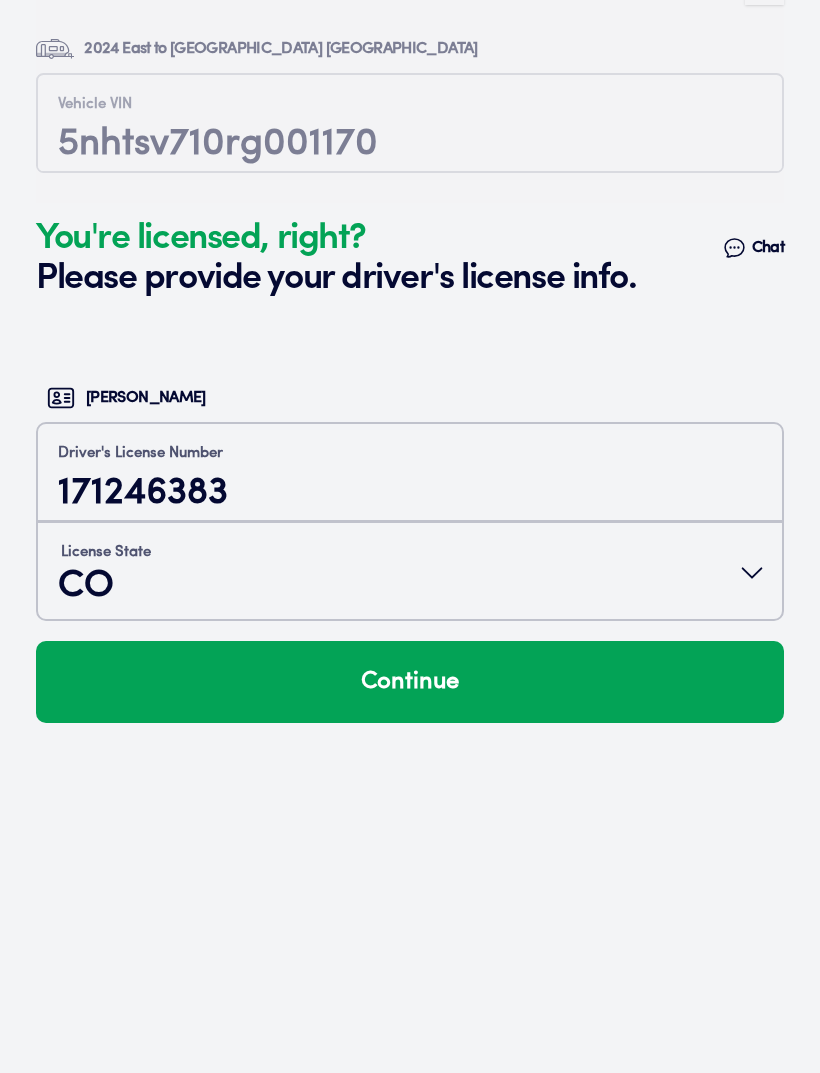click on "Continue" at bounding box center [410, 682] 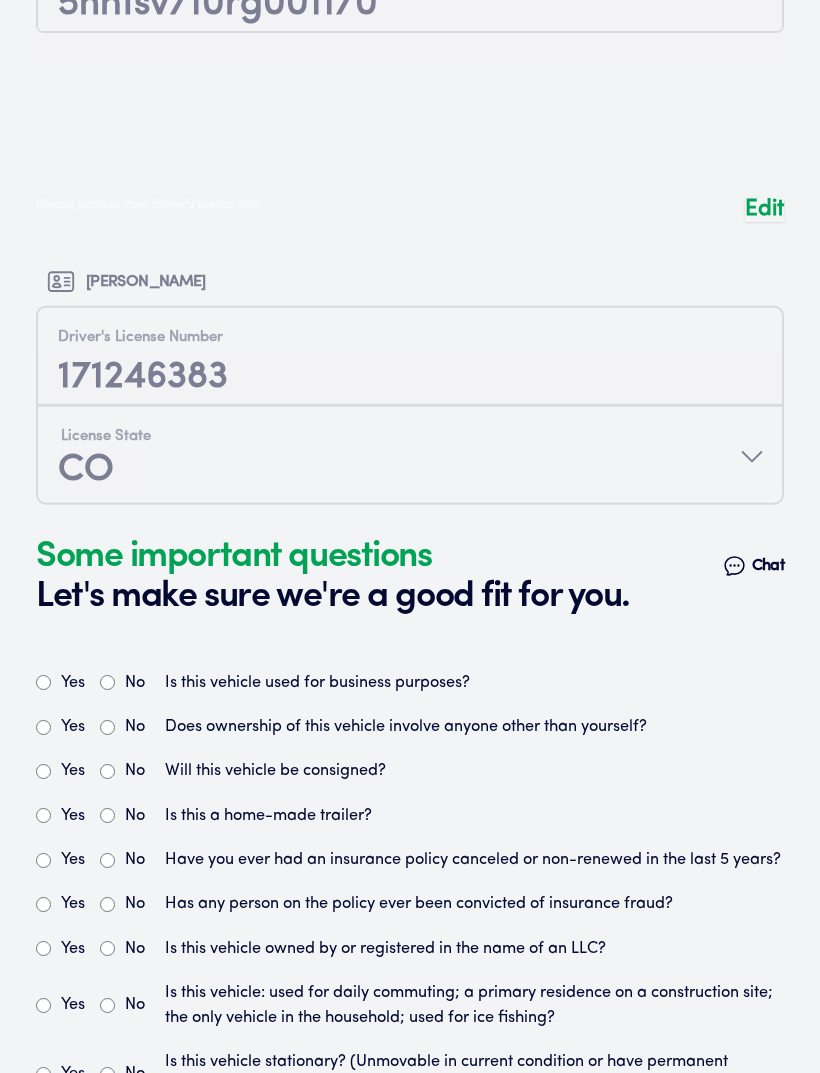 scroll, scrollTop: 5711, scrollLeft: 0, axis: vertical 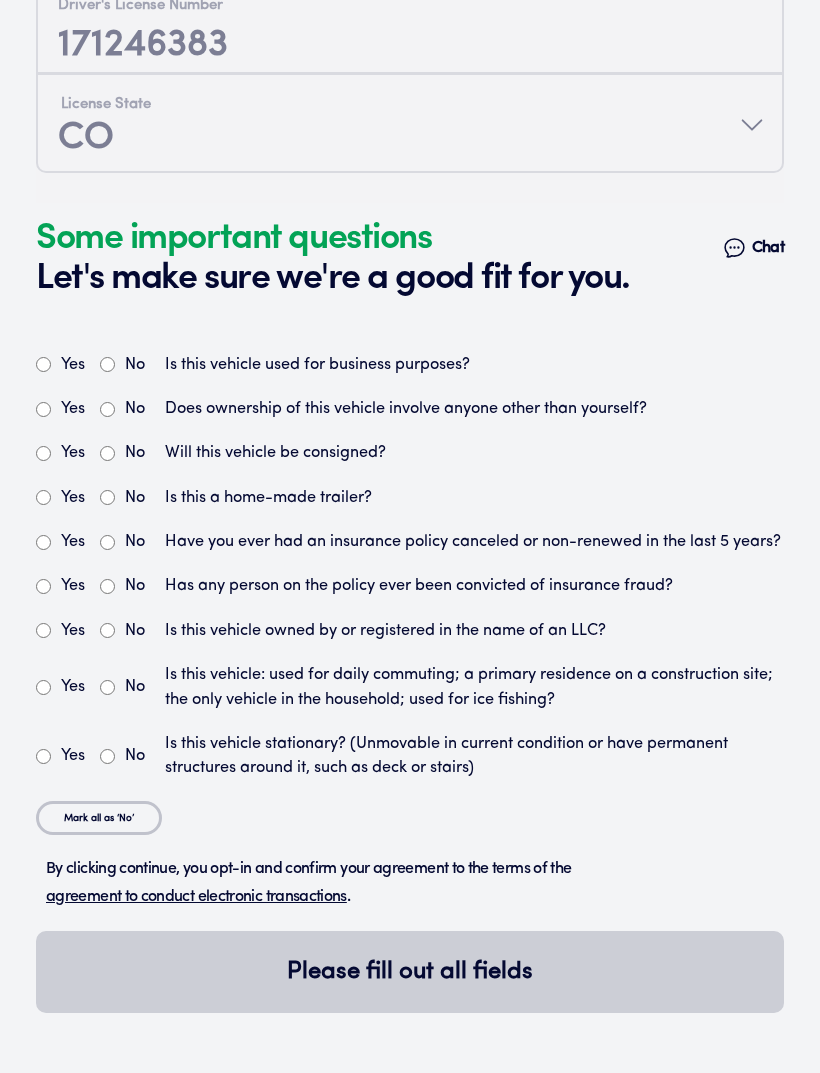 click on "No" at bounding box center (135, 365) 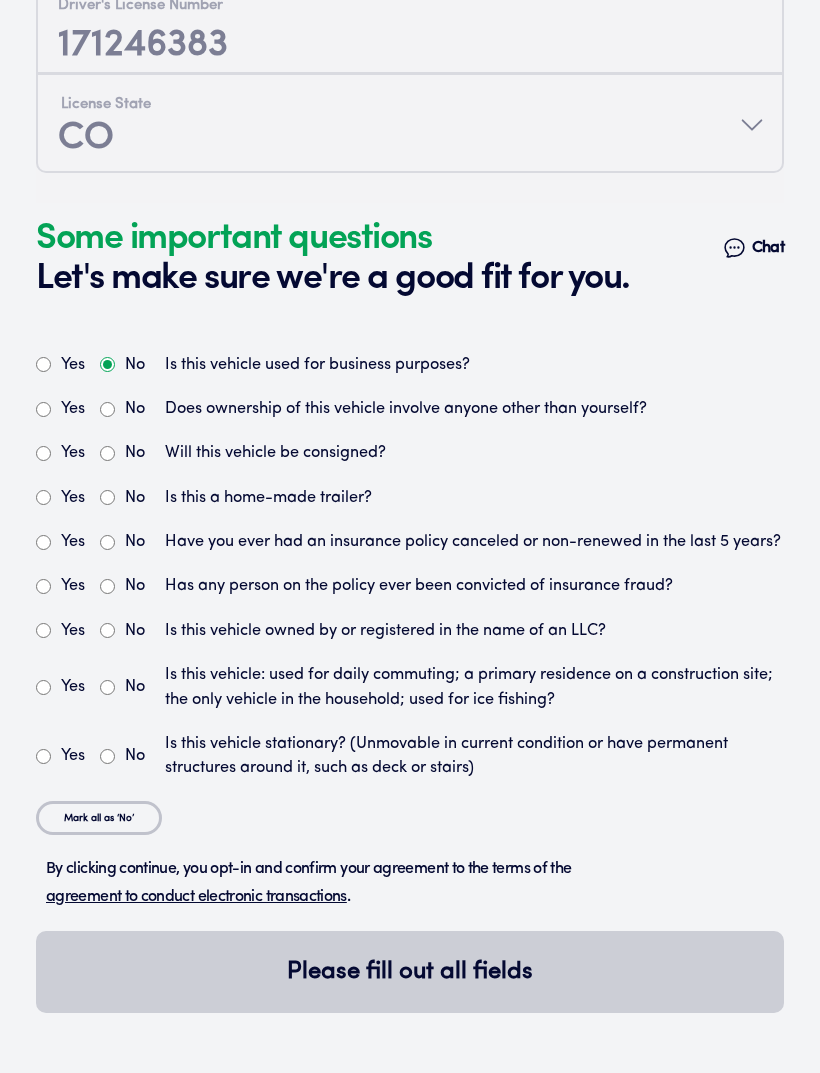 radio on "true" 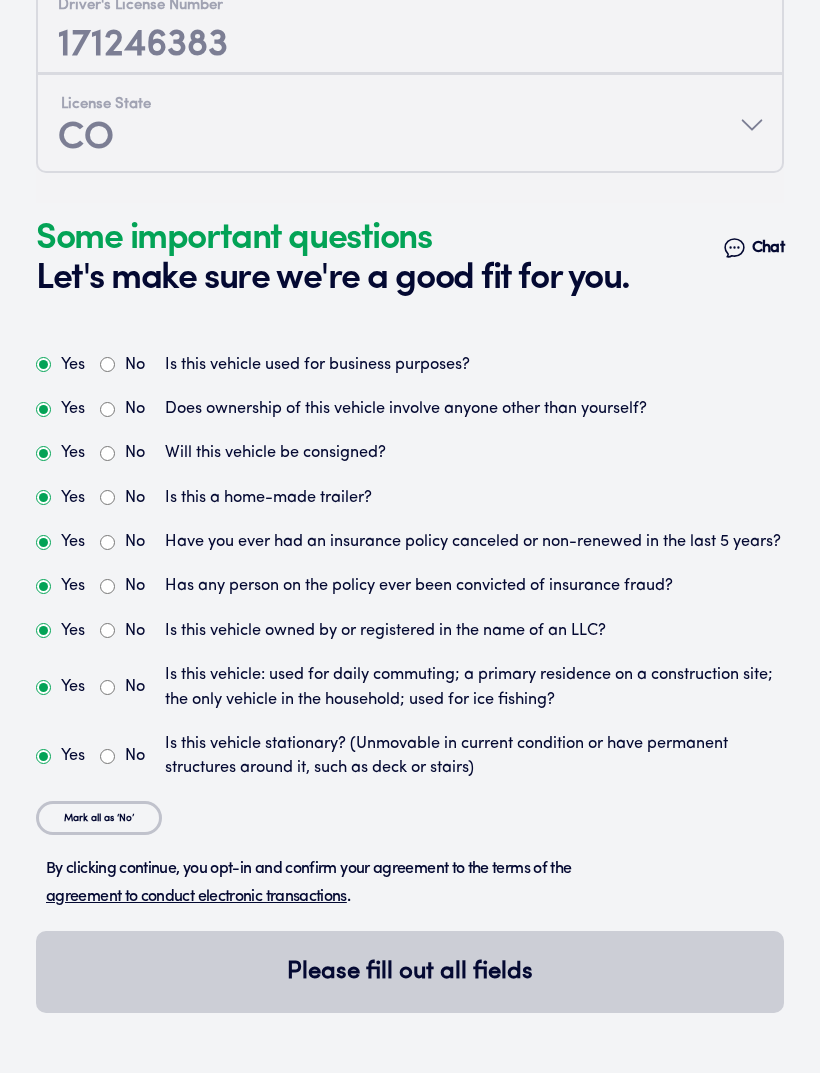 click on "Yes" at bounding box center [43, 409] 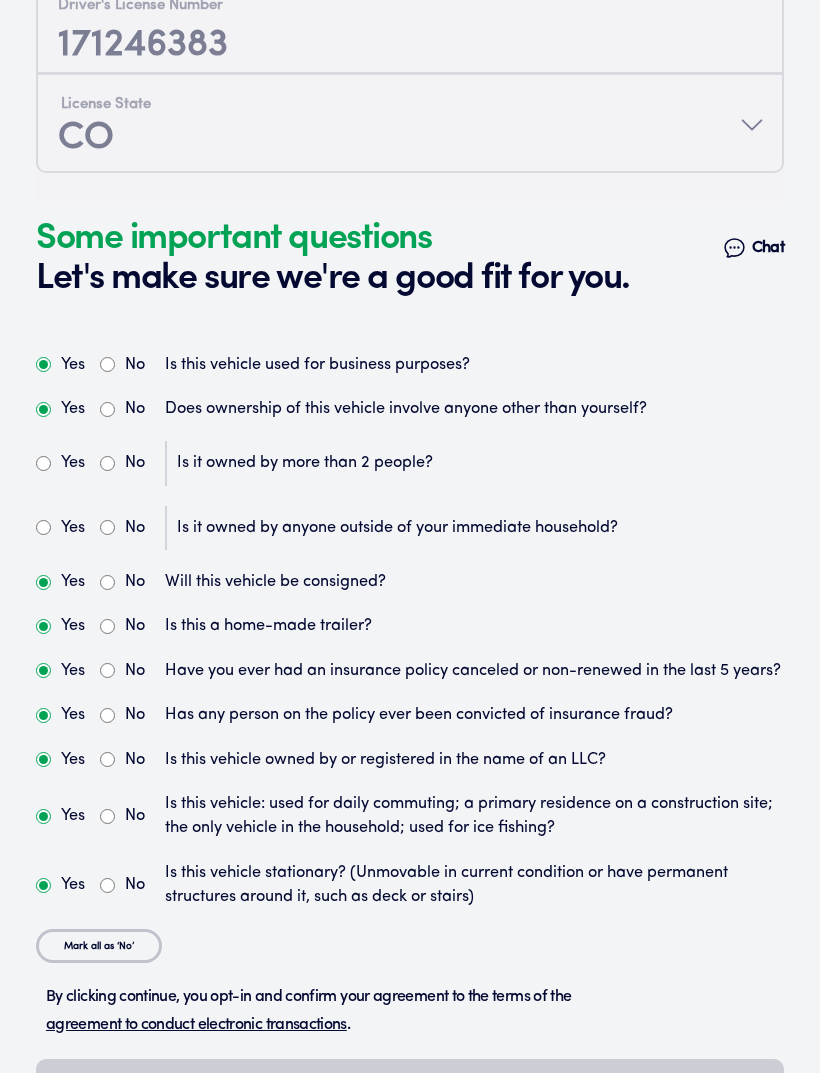 click on "No" at bounding box center [107, 409] 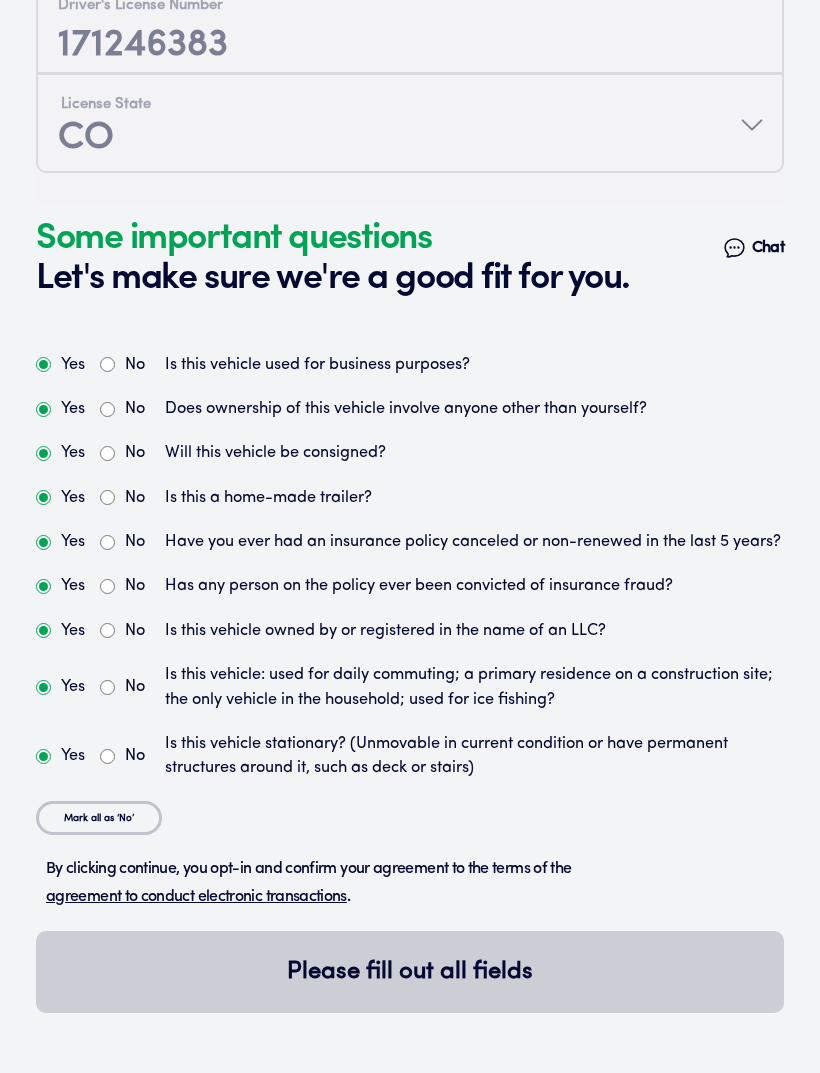 click on "No" at bounding box center (122, 453) 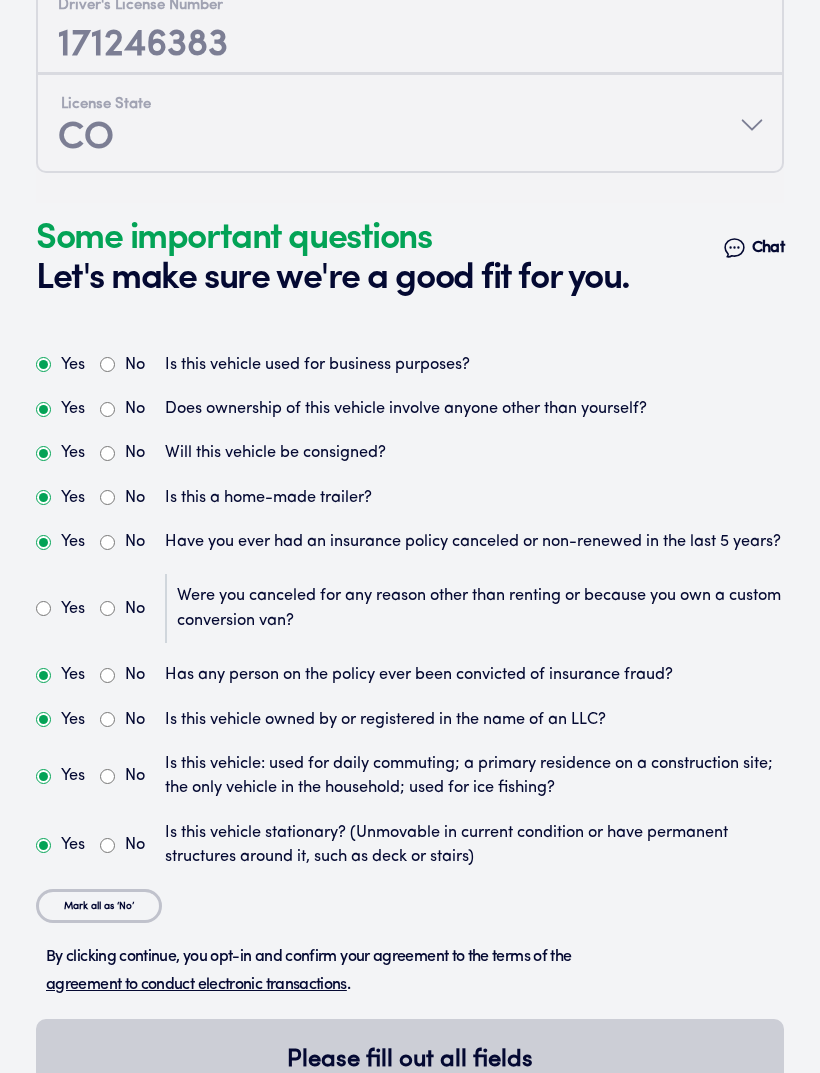 click on "No" at bounding box center (107, 608) 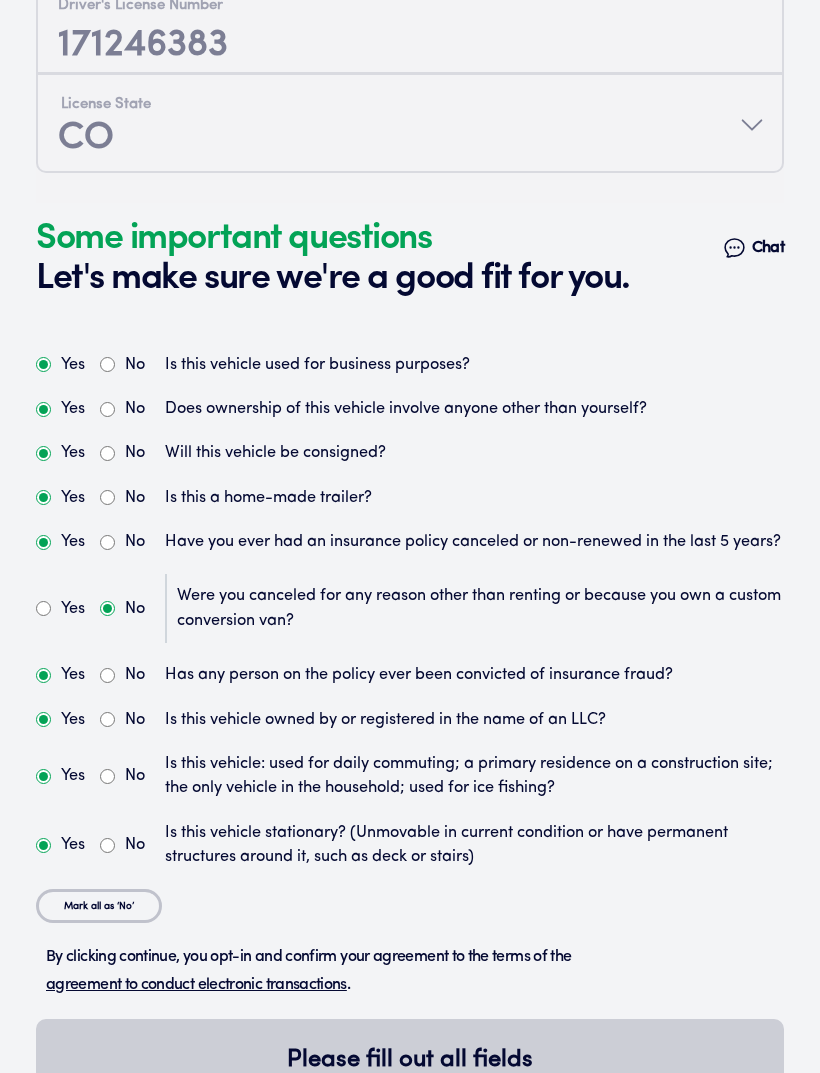 radio on "true" 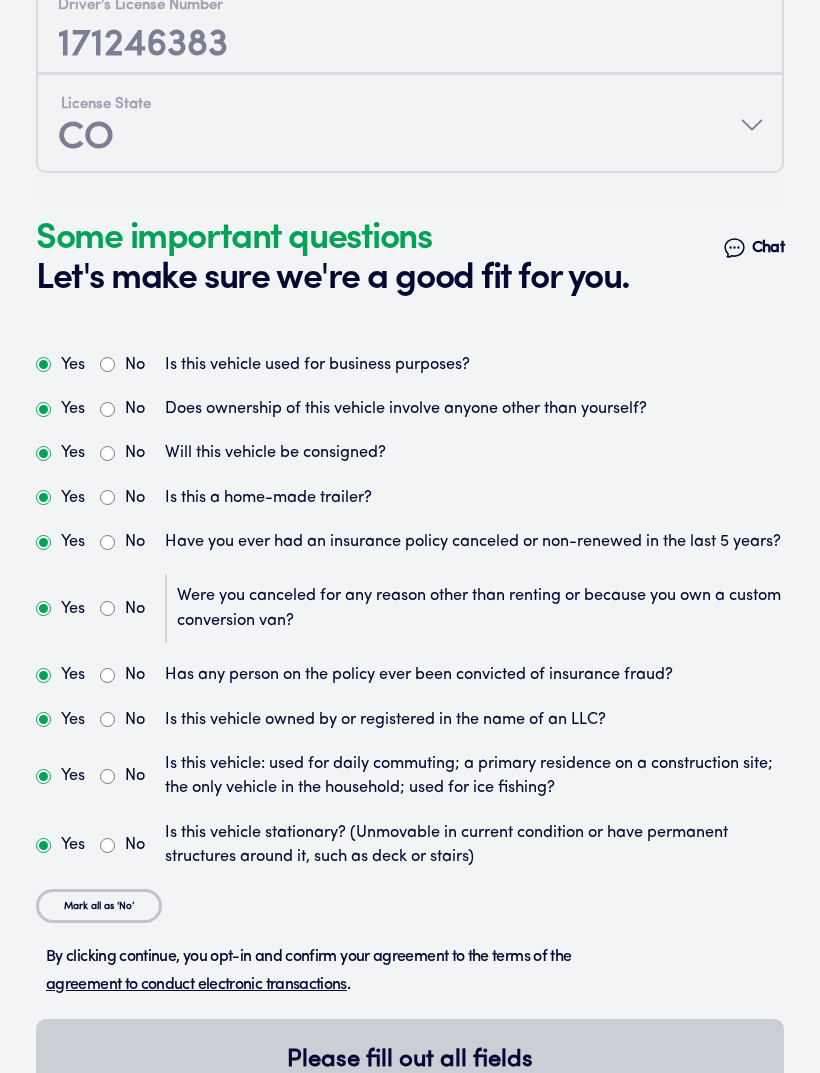 click on "No" at bounding box center [107, 675] 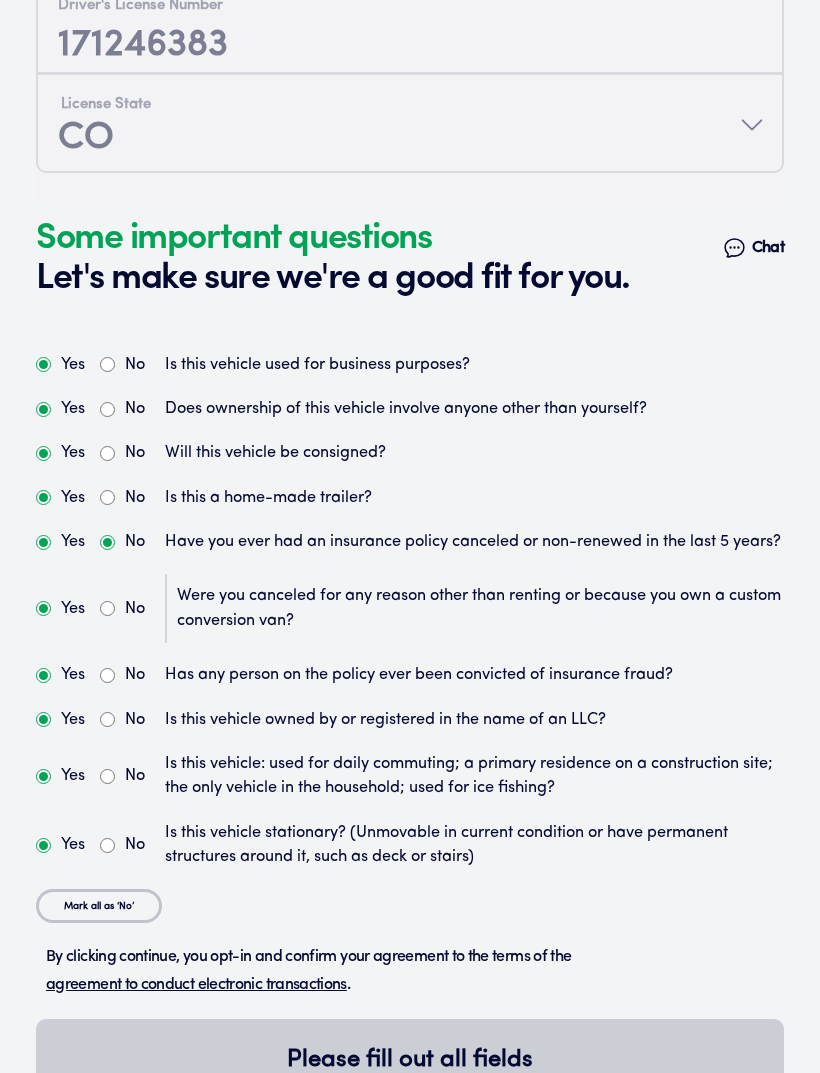 radio on "false" 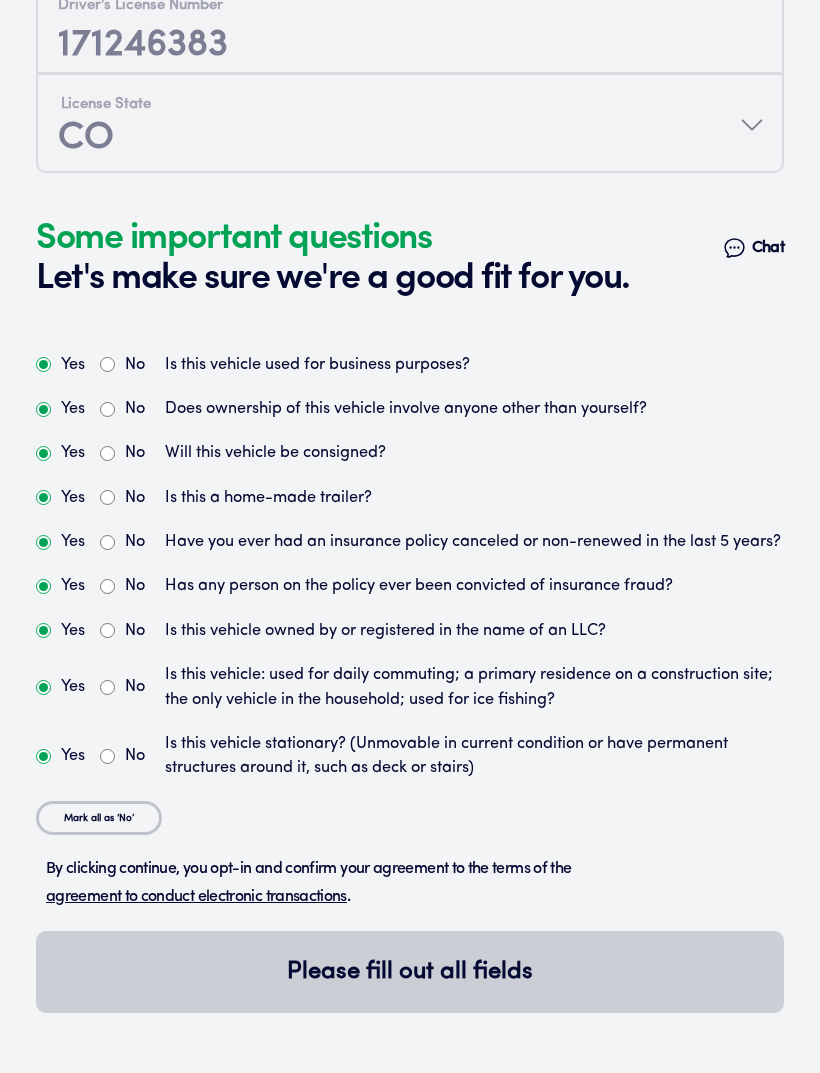 click on "Yes No" at bounding box center (90, 631) 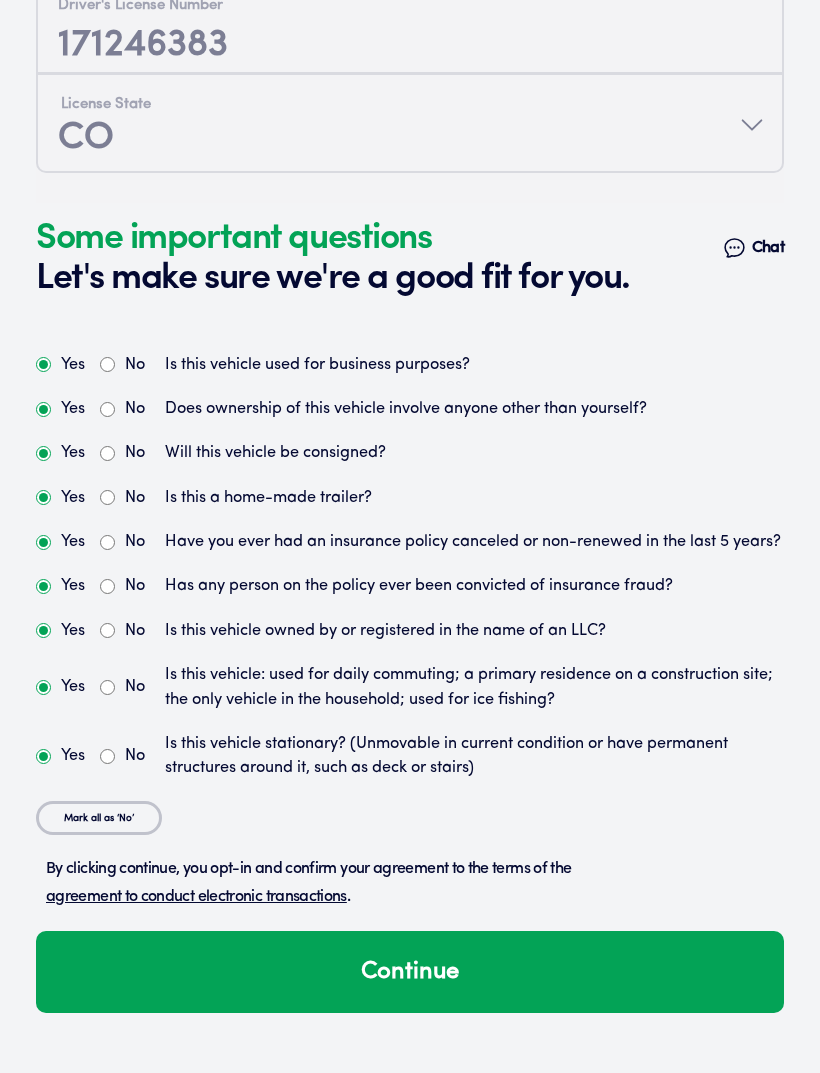 click on "Continue" at bounding box center [410, 972] 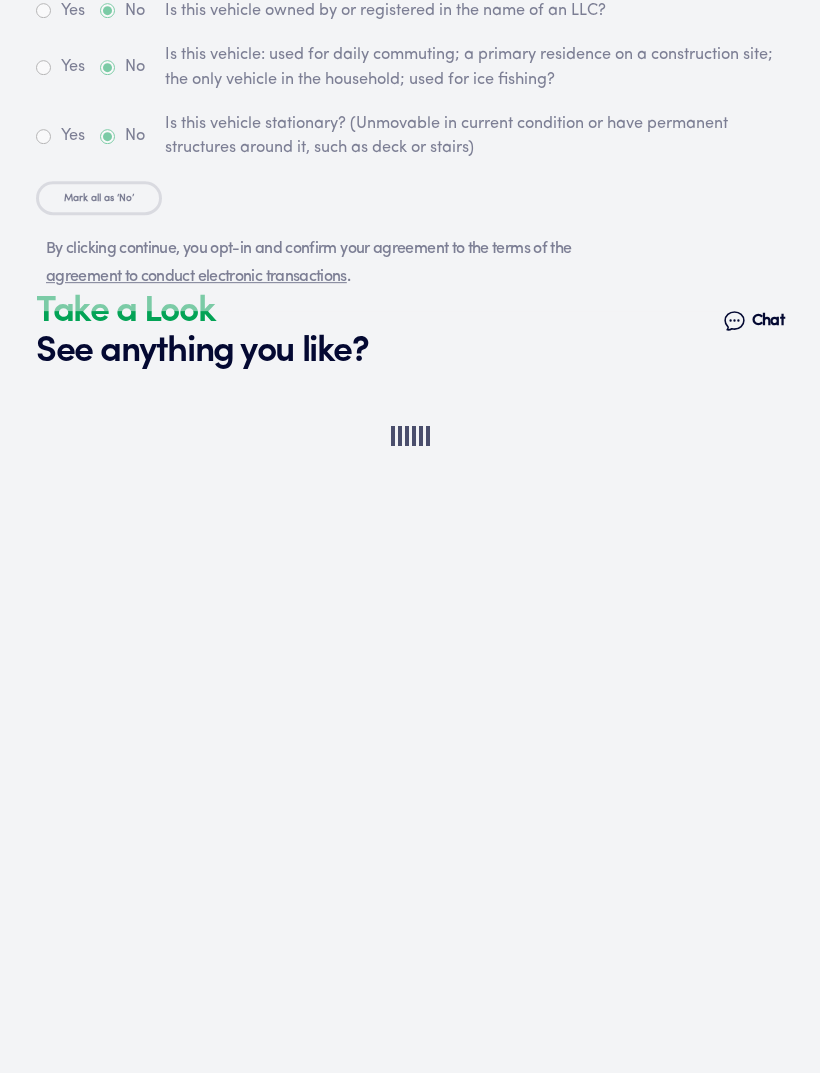 scroll, scrollTop: 6469, scrollLeft: 0, axis: vertical 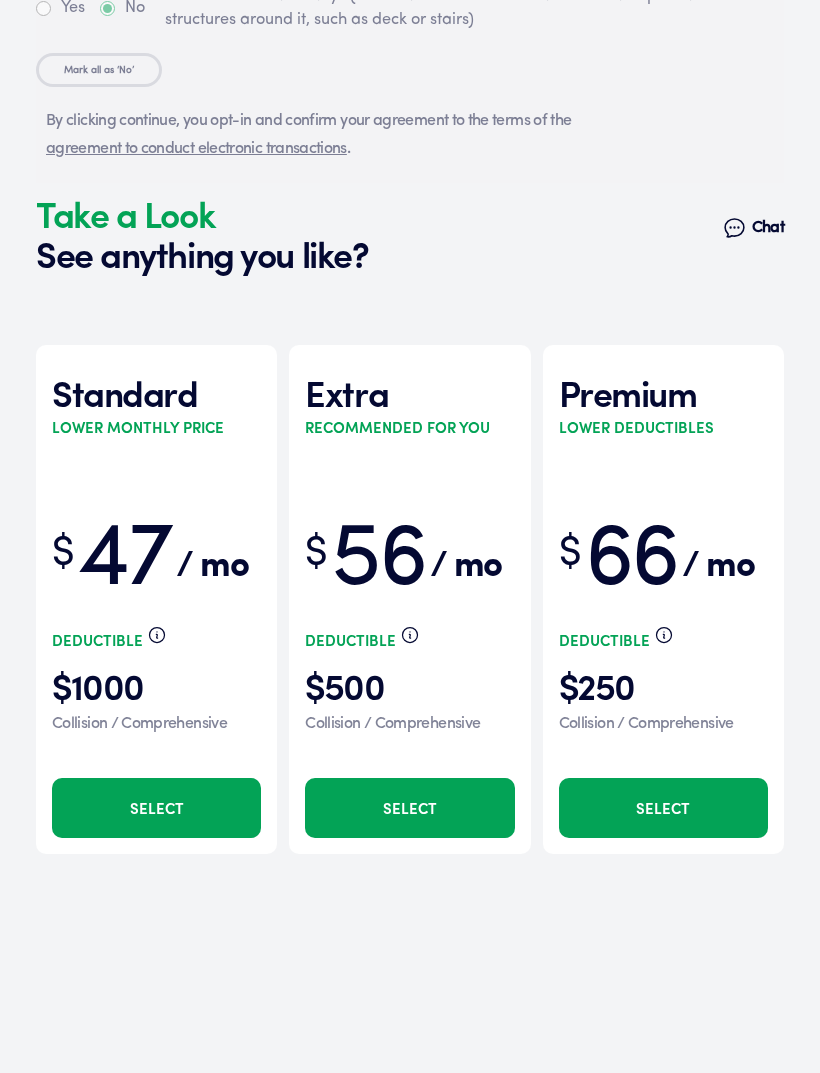 click on "Deductible" at bounding box center (606, 640) 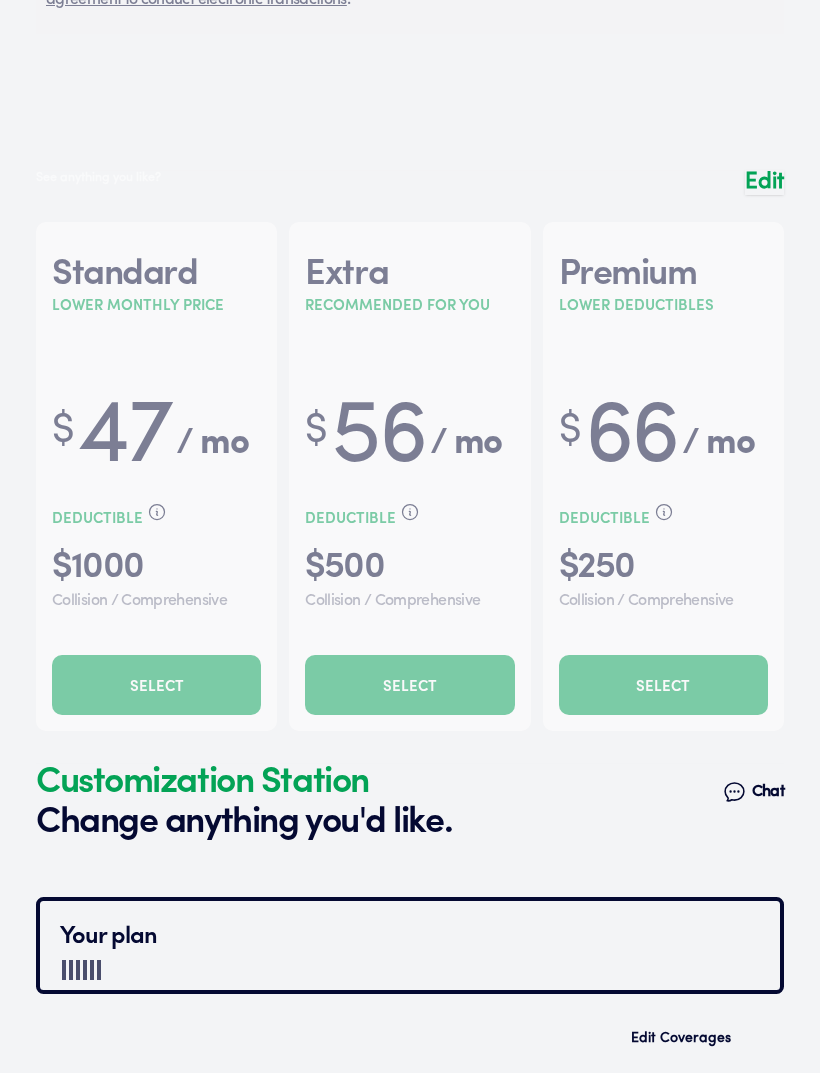 click on "Change anything you'd like." at bounding box center (244, 817) 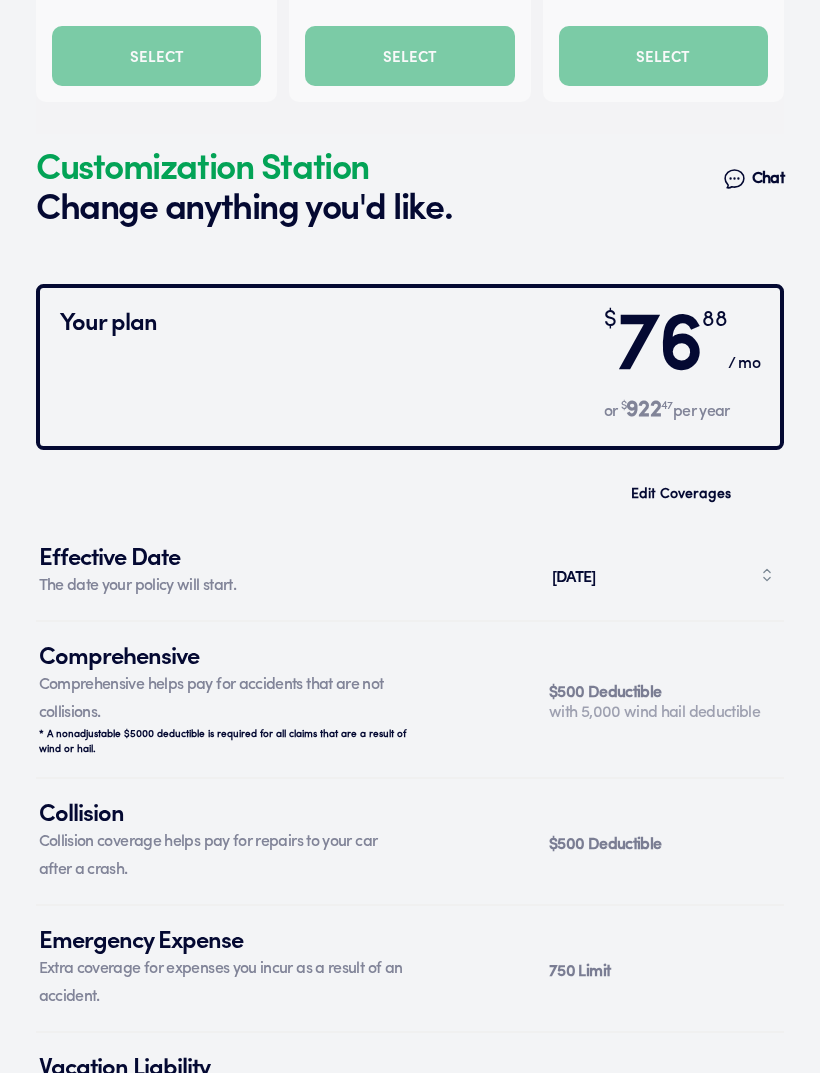 scroll, scrollTop: 7355, scrollLeft: 0, axis: vertical 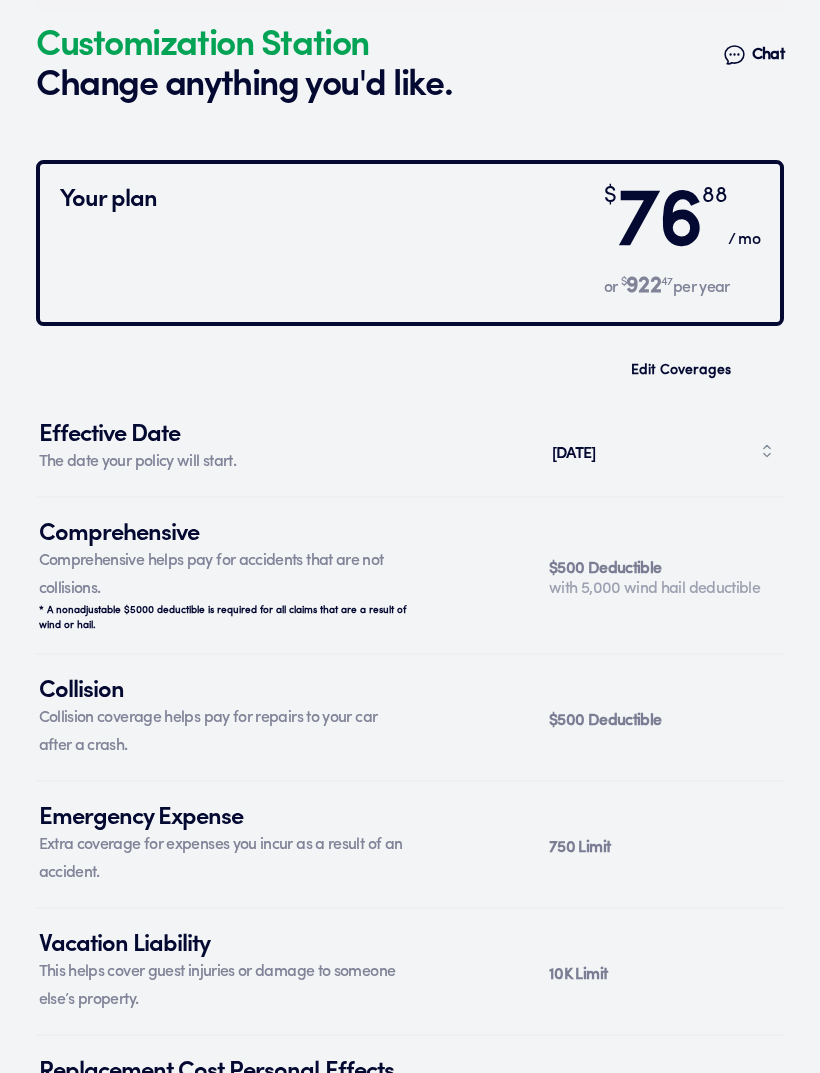 click on "Collision coverage helps pay for repairs to your car after a crash." at bounding box center [225, 732] 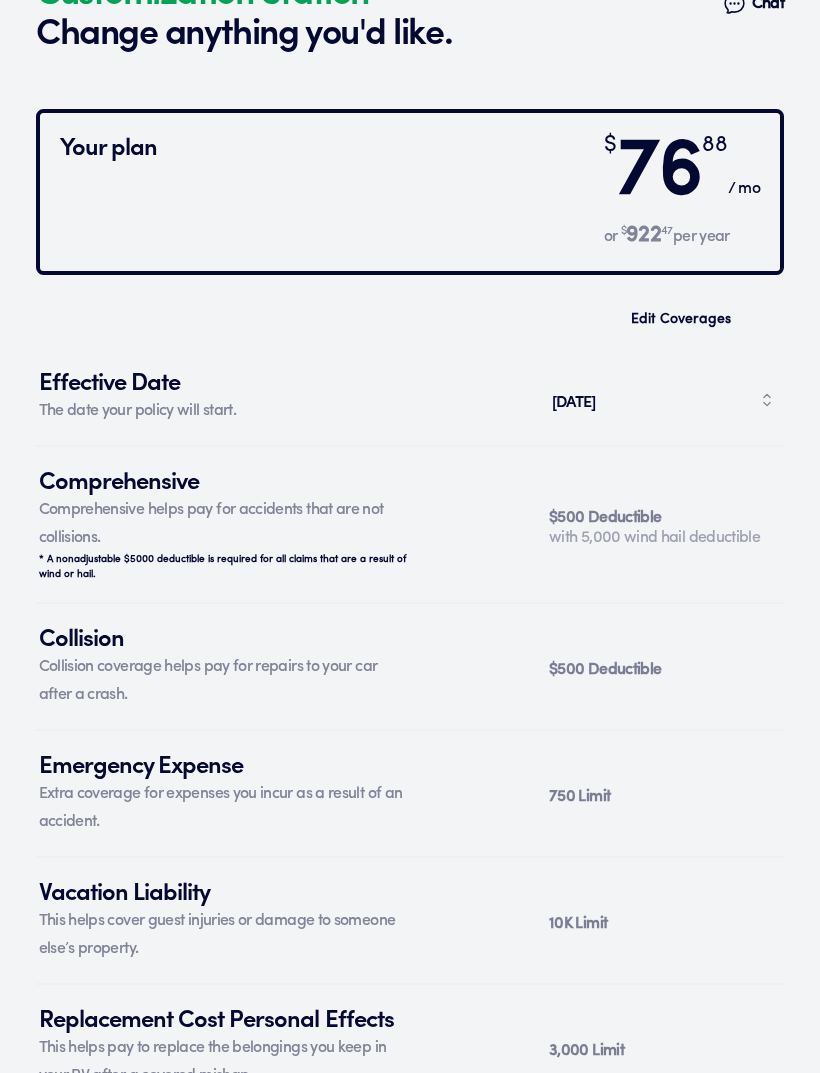 scroll, scrollTop: 7466, scrollLeft: 0, axis: vertical 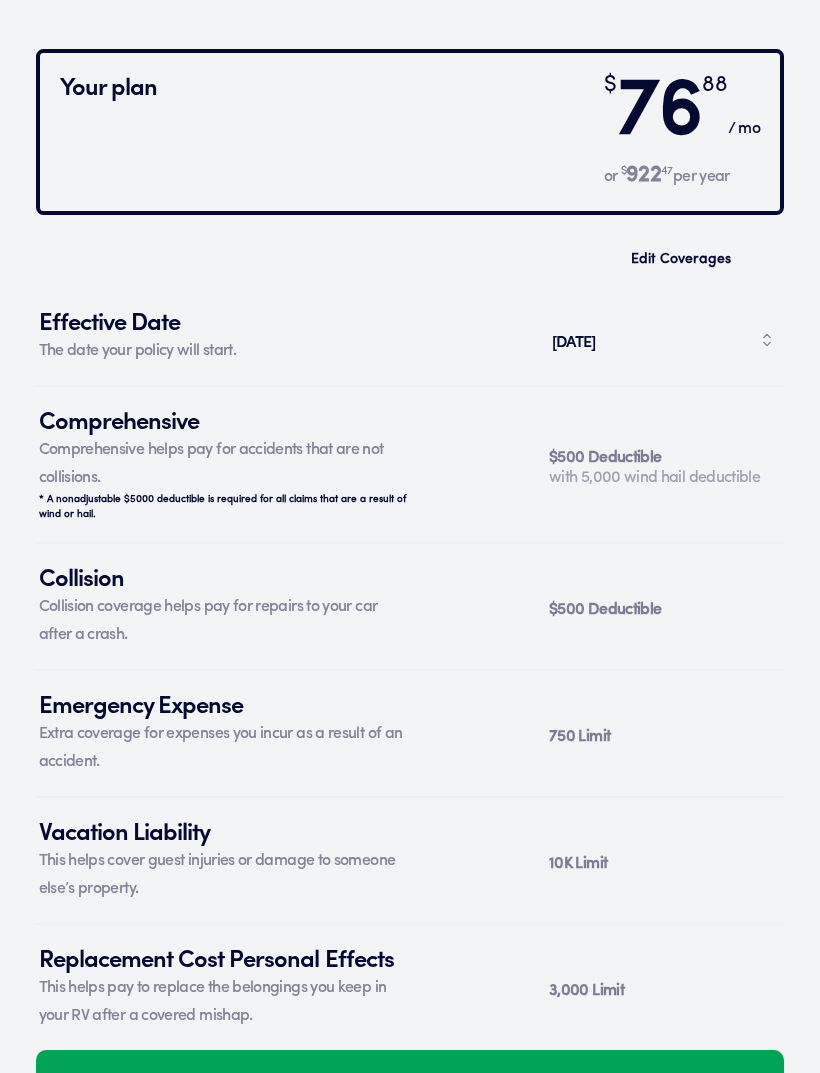 click on "Comprehensive Comprehensive helps pay for accidents that are not collisions. * A nonadjustable $5000 deductible is required for all claims that are a result of wind or hail. $500 Deductible with 5,000 wind hail deductible" at bounding box center (410, 467) 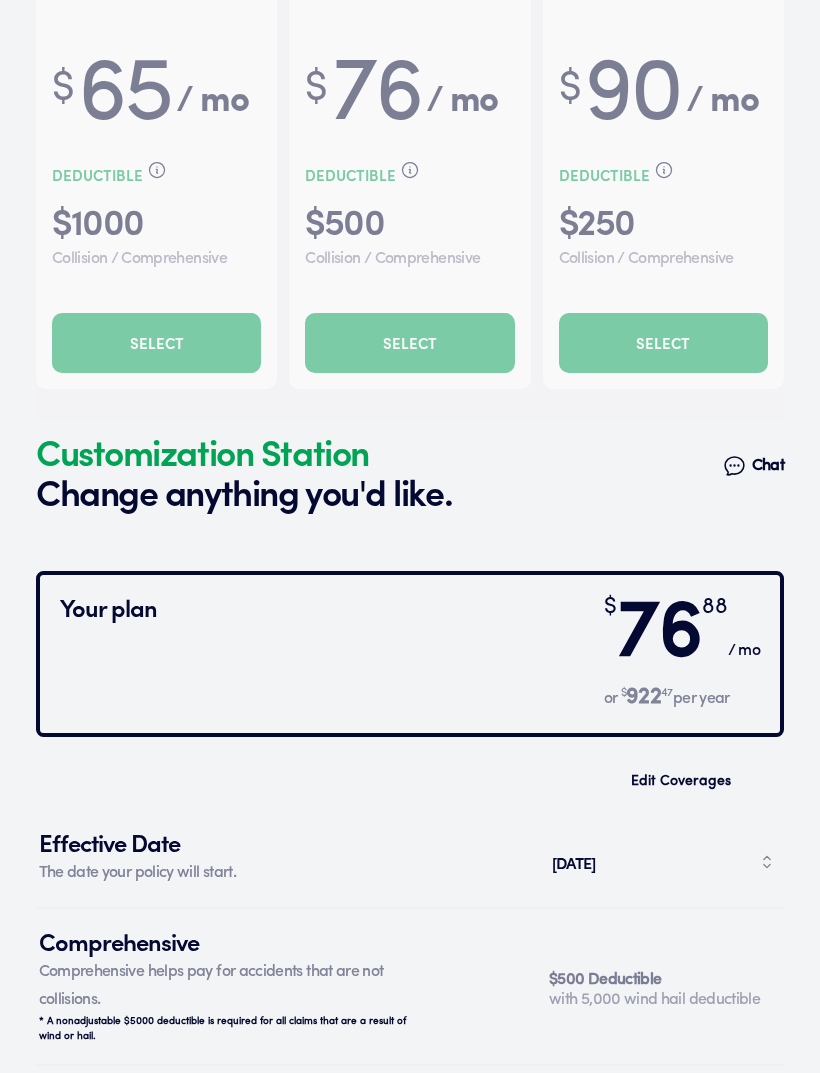 scroll, scrollTop: 6949, scrollLeft: 0, axis: vertical 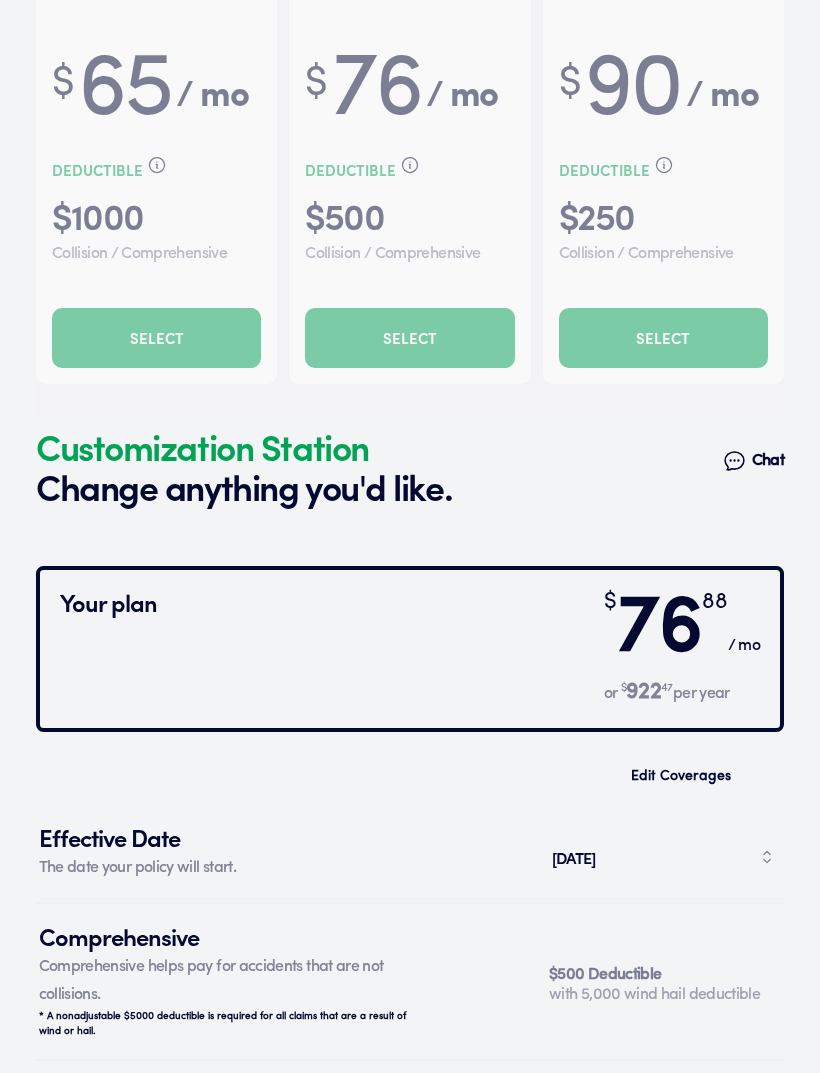 click on "Customization Station" at bounding box center [244, 446] 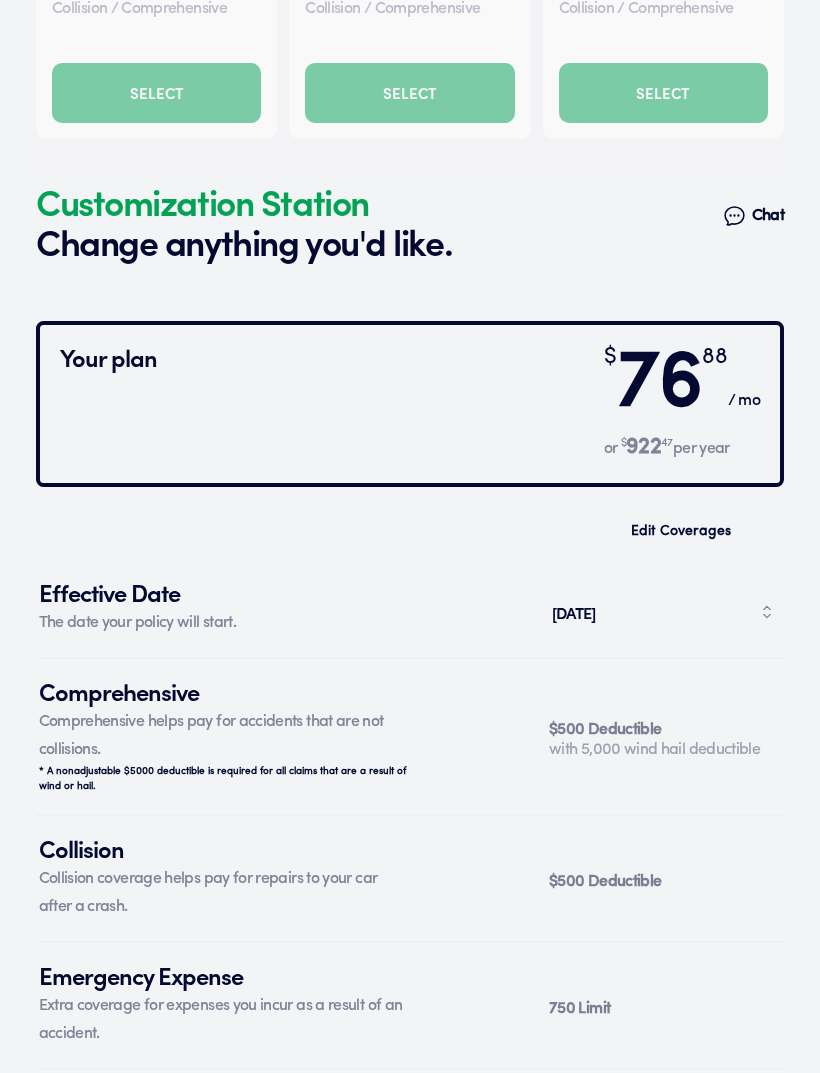 scroll, scrollTop: 7194, scrollLeft: 0, axis: vertical 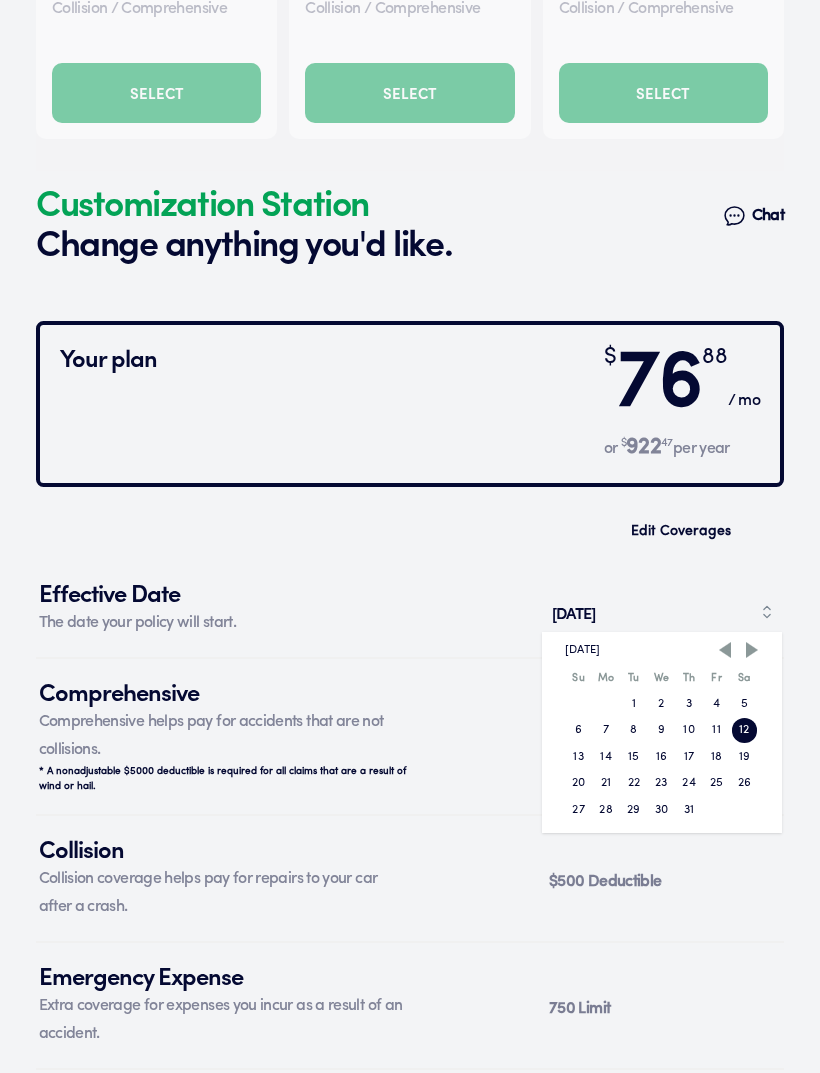 click on "[DATE]" at bounding box center (662, 612) 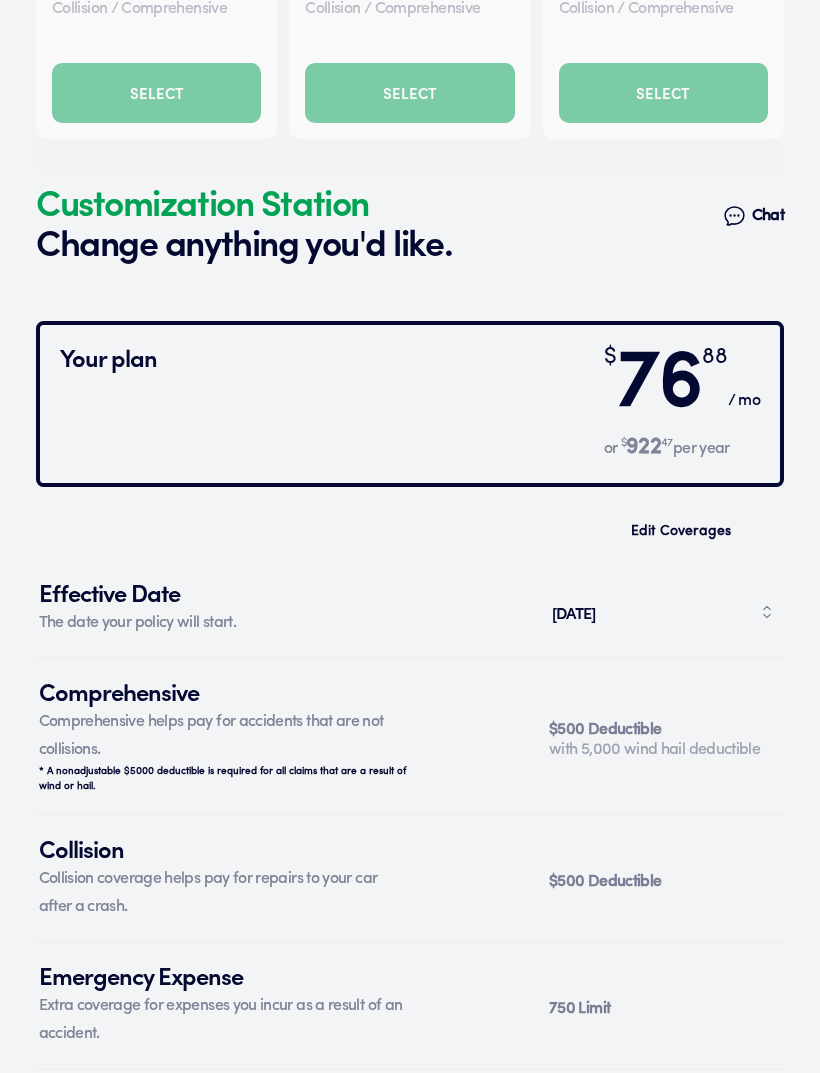 click on "Comprehensive helps pay for accidents that are not collisions." at bounding box center [225, 736] 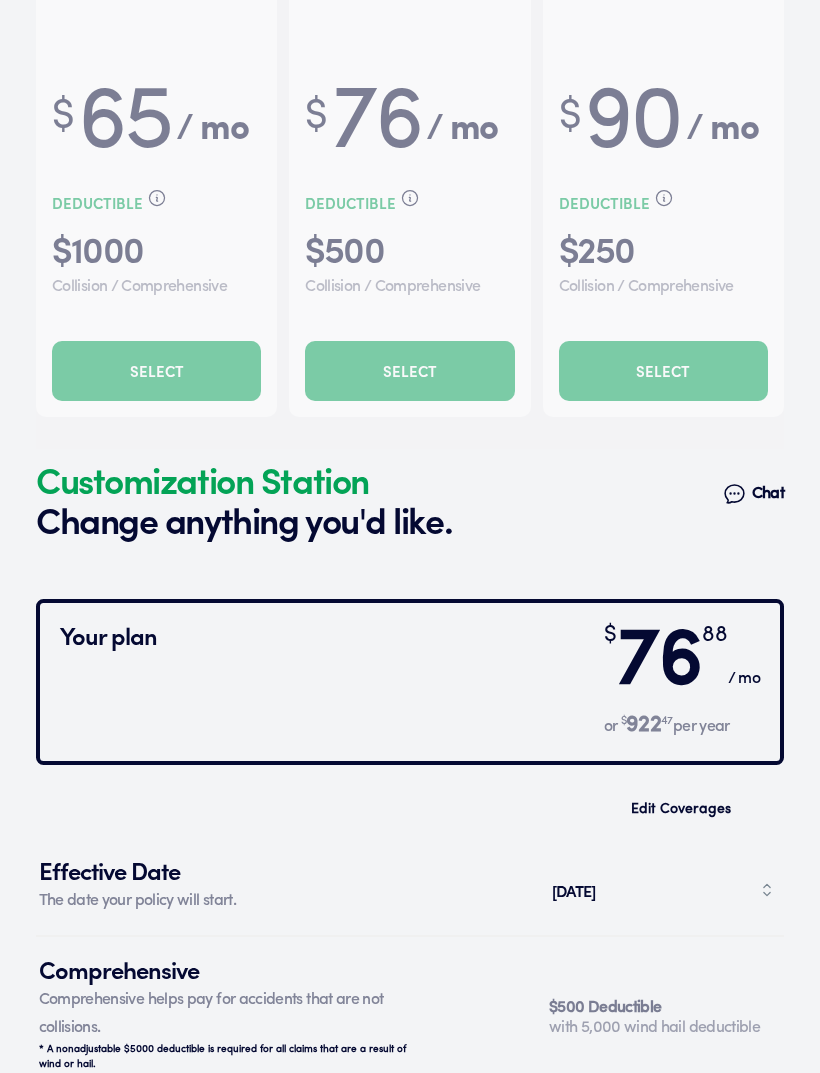 scroll, scrollTop: 6911, scrollLeft: 0, axis: vertical 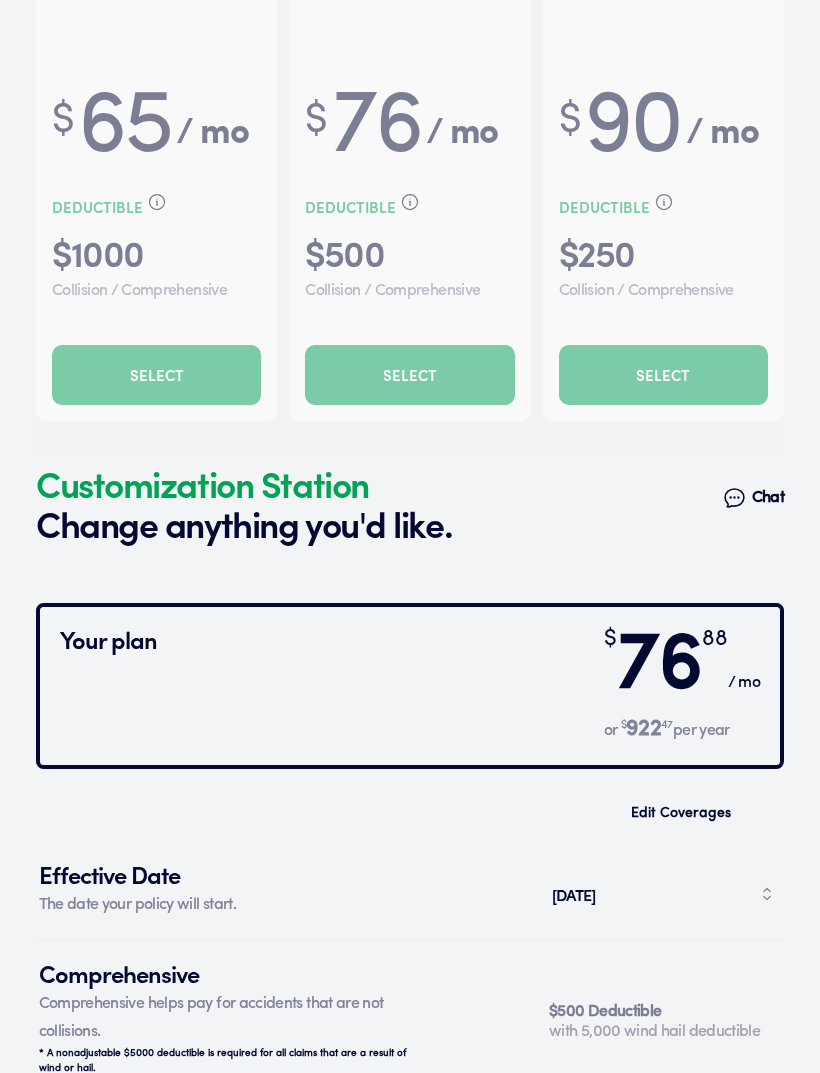 click on "Customization Station Change anything you'd like. Talk to a human Chat" at bounding box center (410, 499) 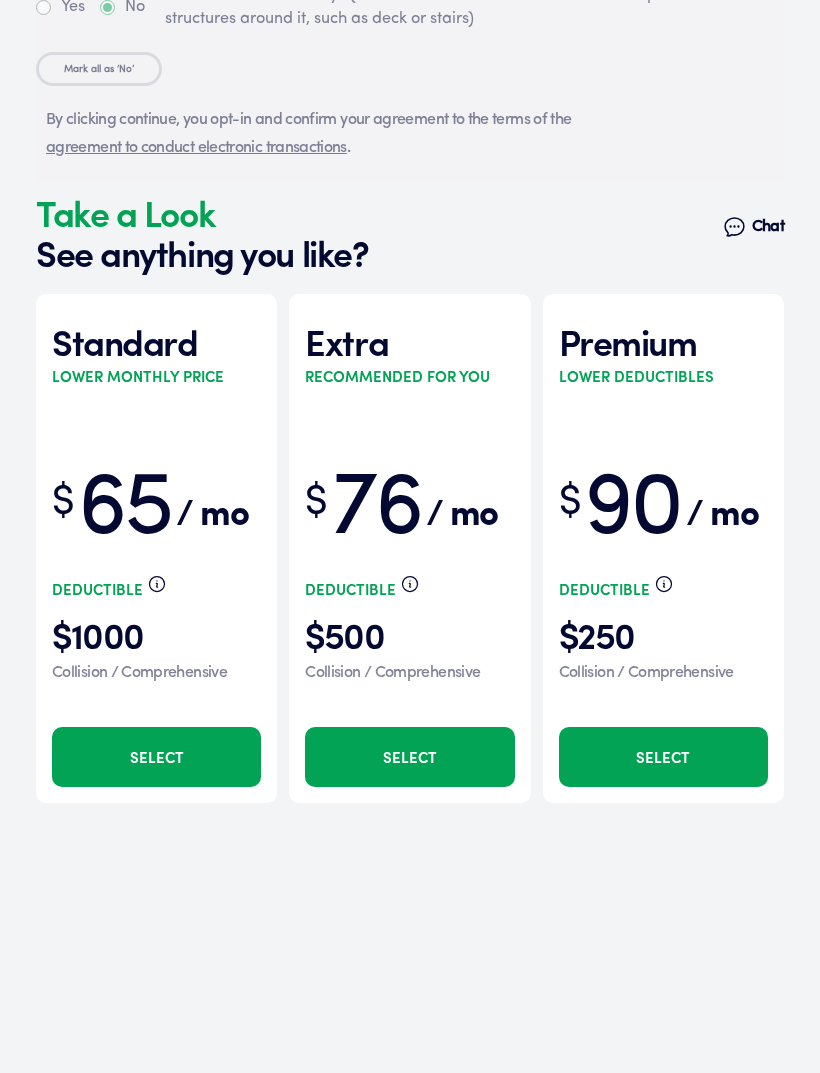 scroll, scrollTop: 6488, scrollLeft: 0, axis: vertical 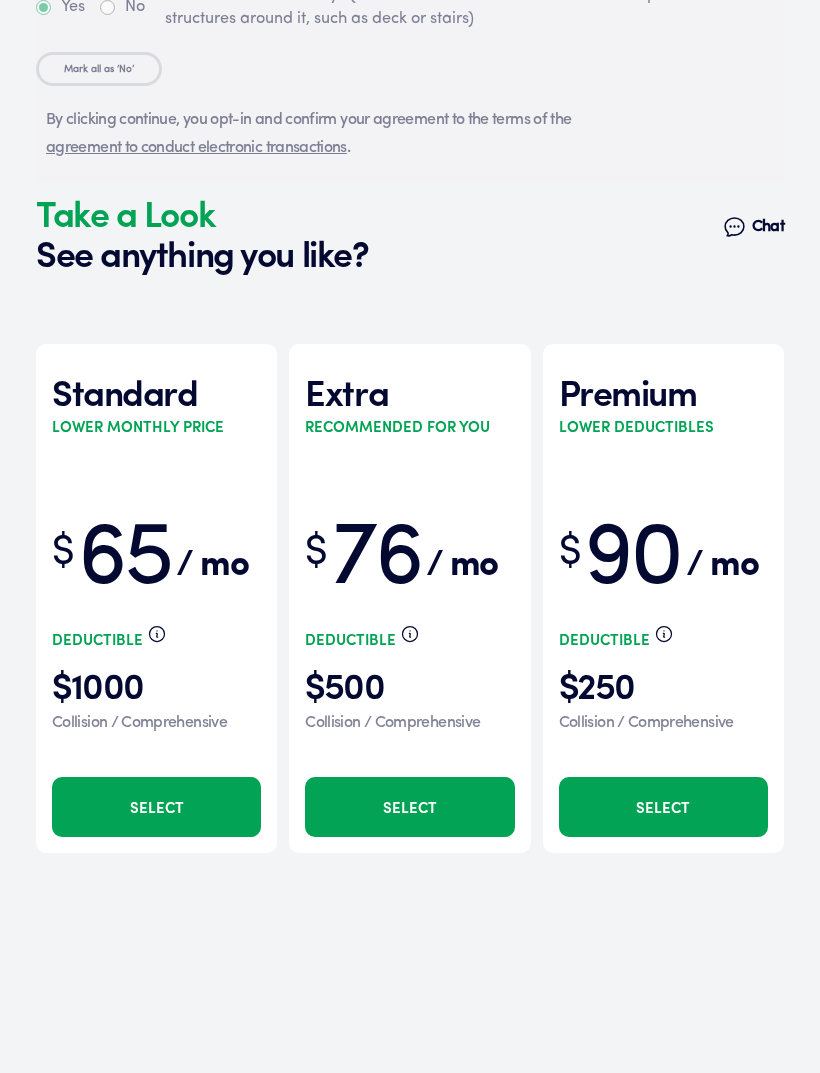 click on "Select" at bounding box center [156, 807] 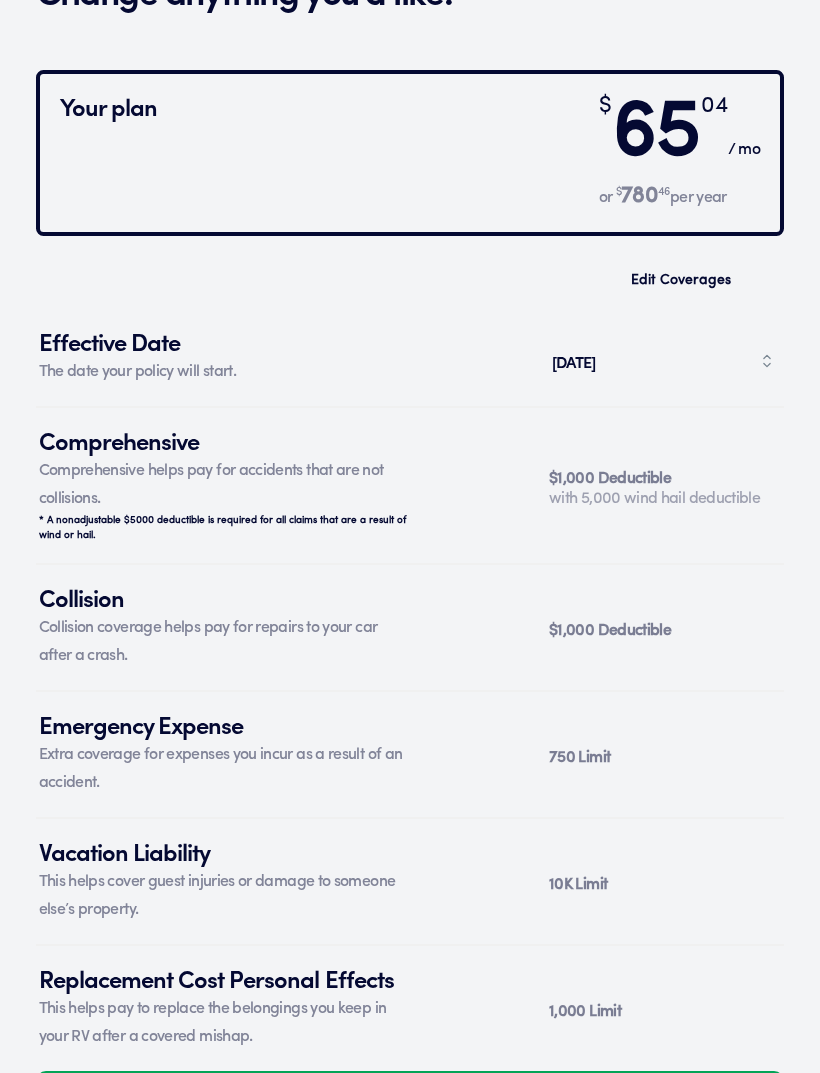 scroll, scrollTop: 7509, scrollLeft: 0, axis: vertical 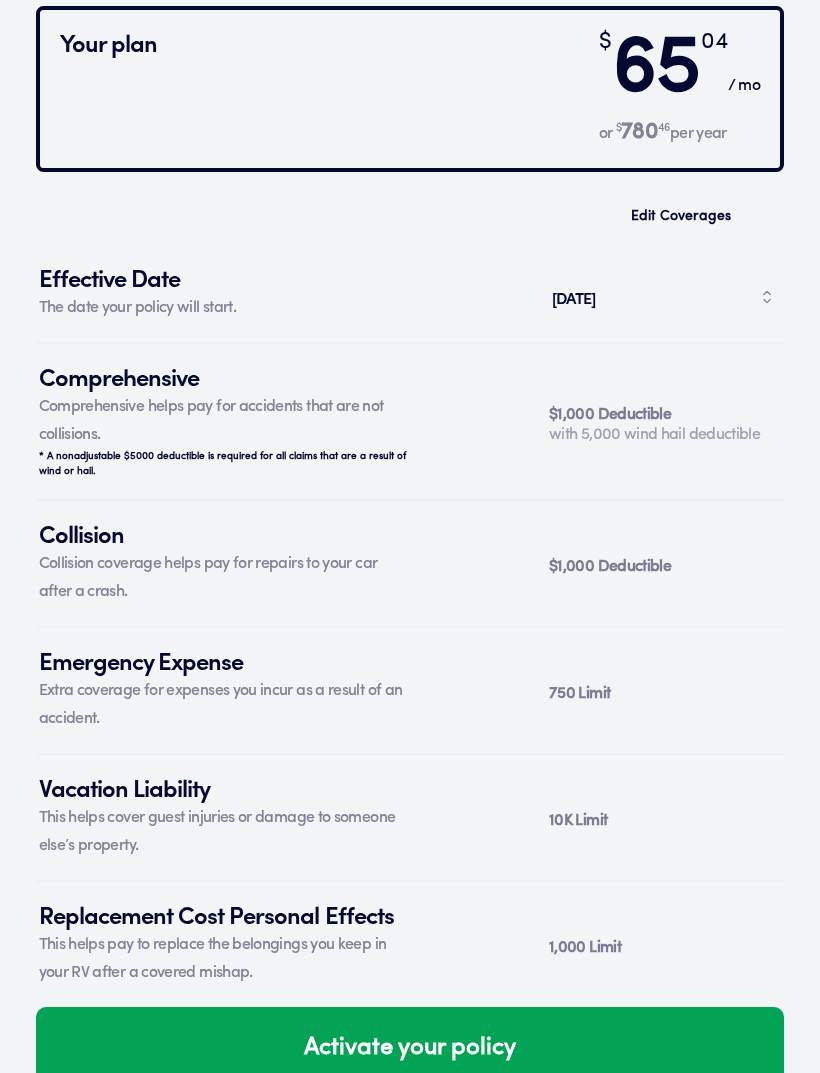 click on "Comprehensive helps pay for accidents that are not collisions." at bounding box center [225, 421] 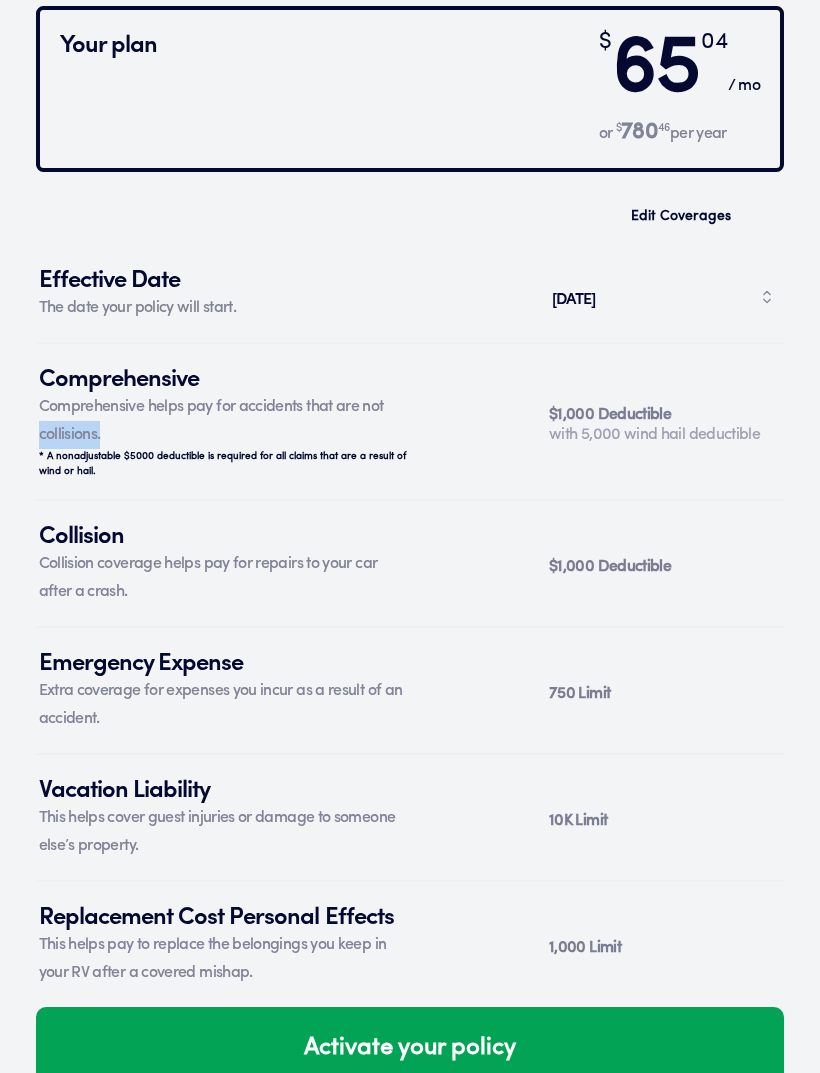 click on "Comprehensive helps pay for accidents that are not collisions." at bounding box center [225, 421] 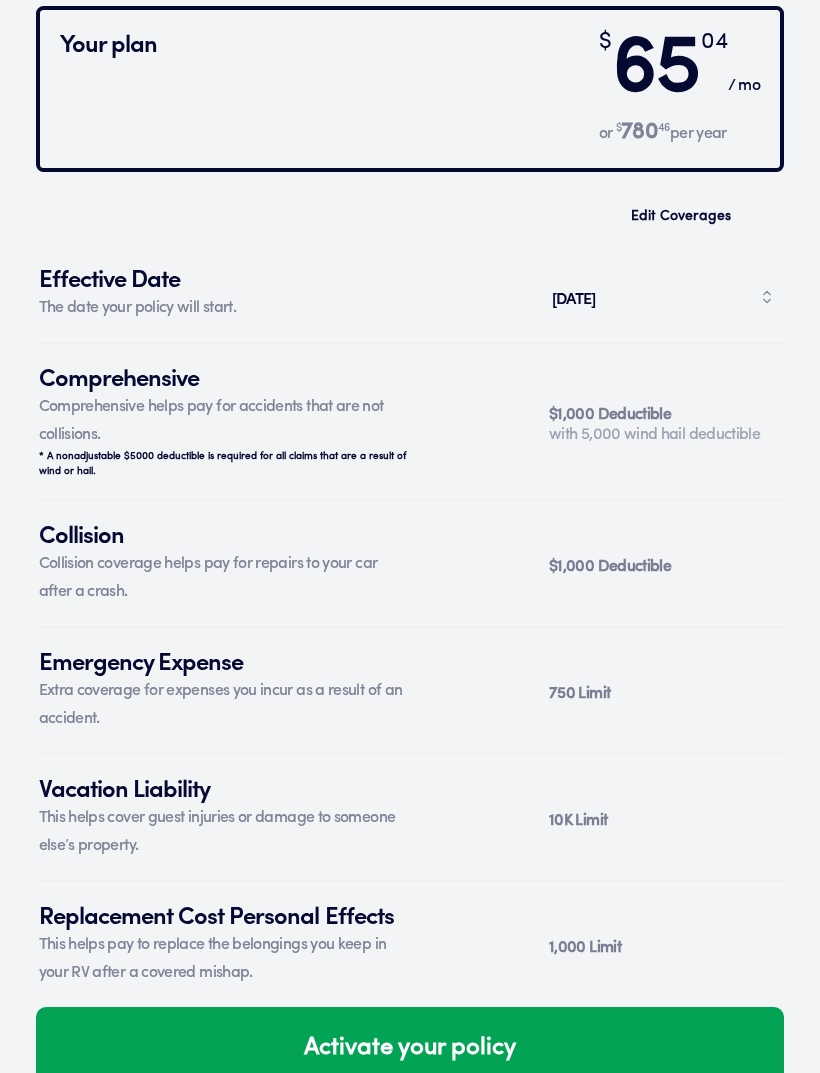 click on "* A nonadjustable $5000 deductible is required for all claims that are a result of wind or hail." at bounding box center [222, 463] 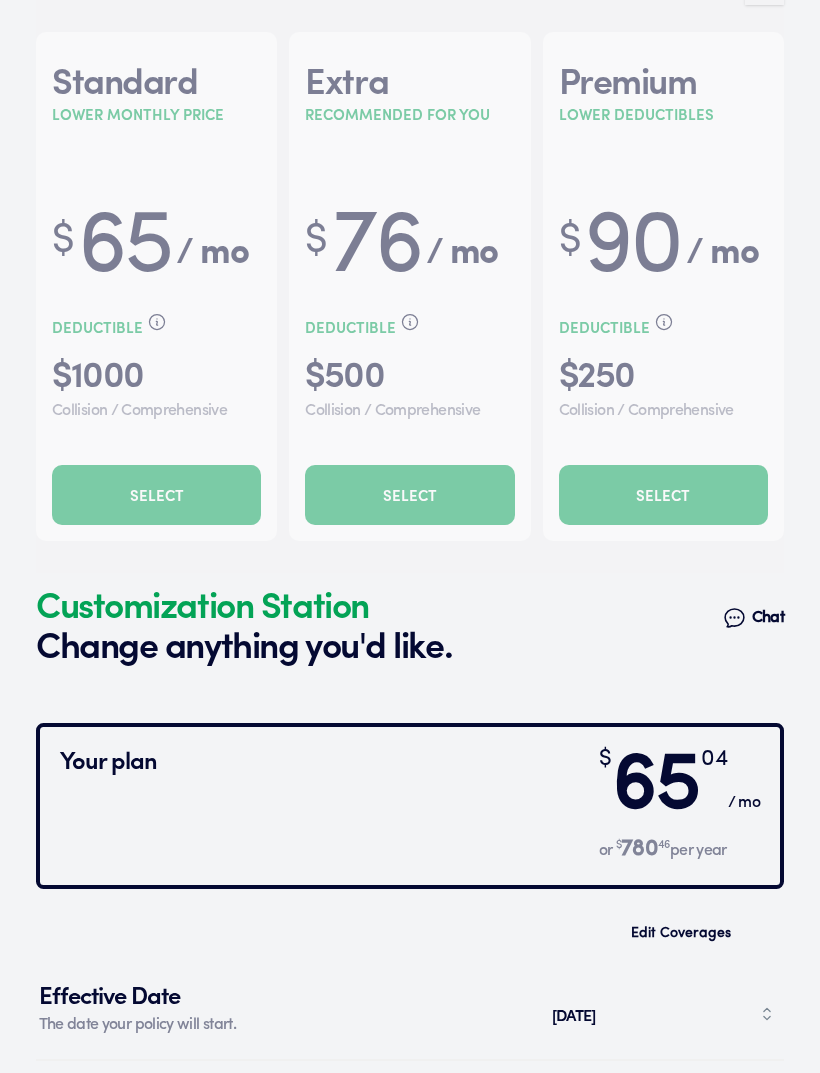 scroll, scrollTop: 6748, scrollLeft: 0, axis: vertical 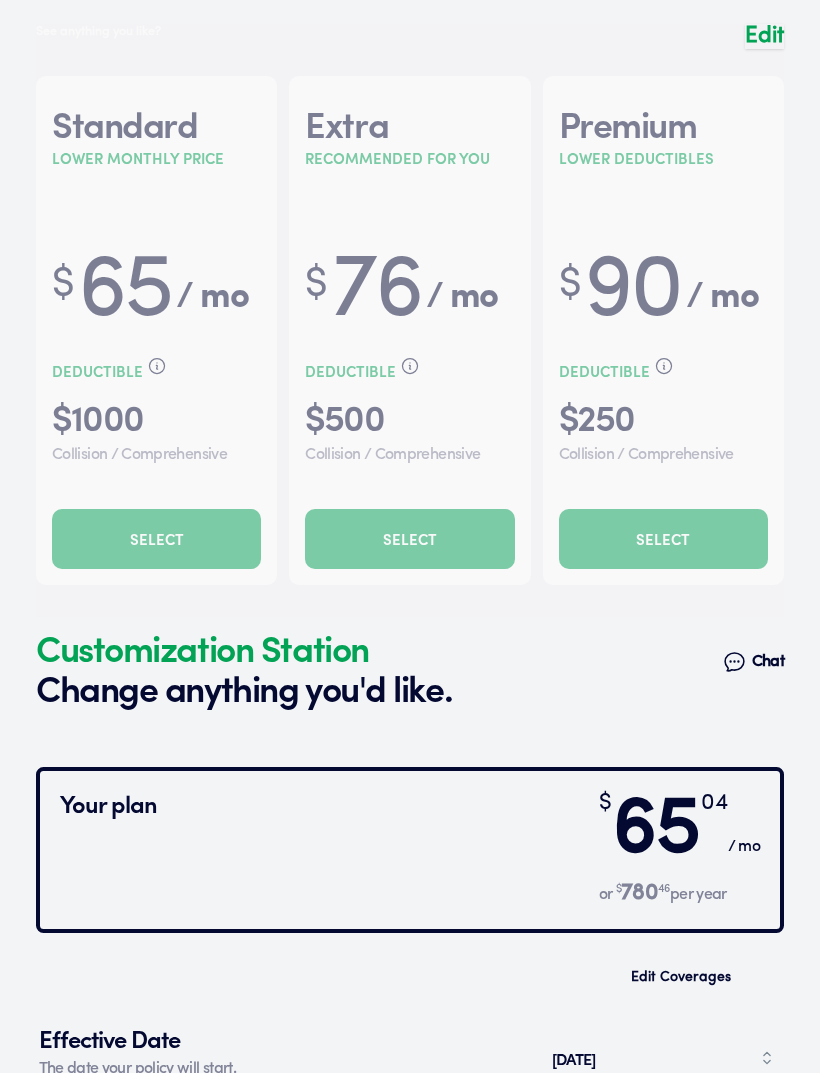 click on "$ 65 04 / mo" at bounding box center [679, 831] 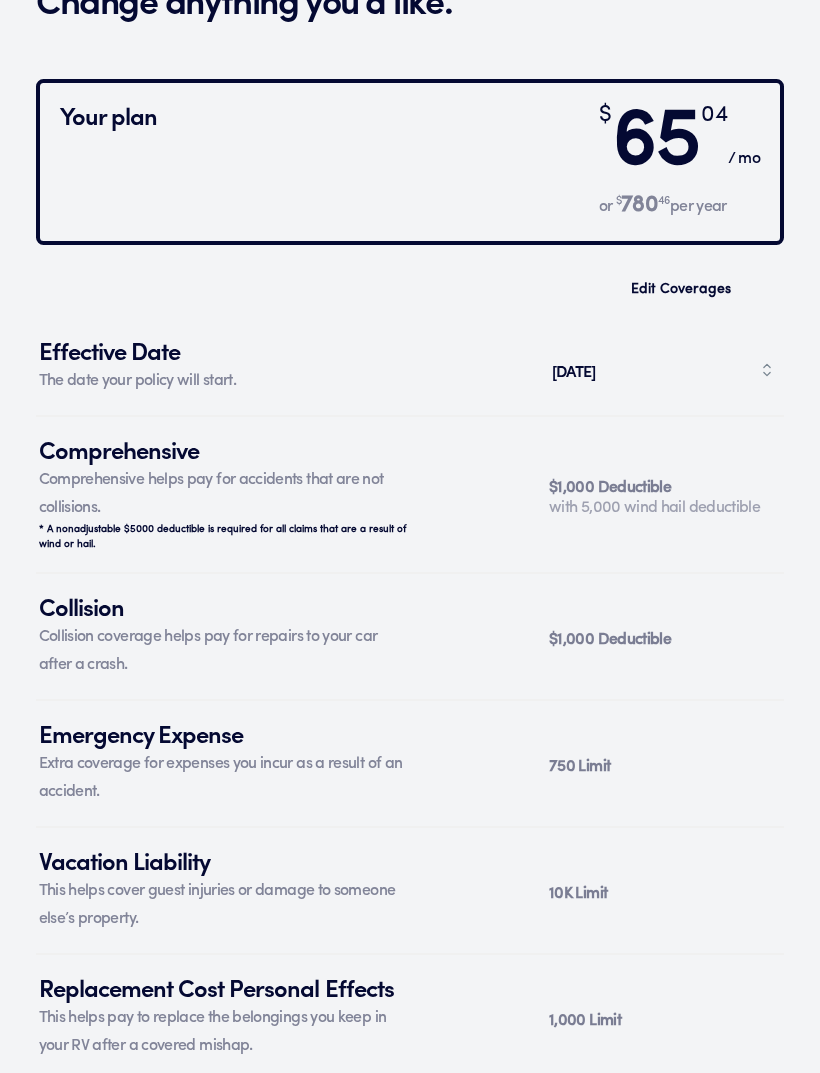 scroll, scrollTop: 7509, scrollLeft: 0, axis: vertical 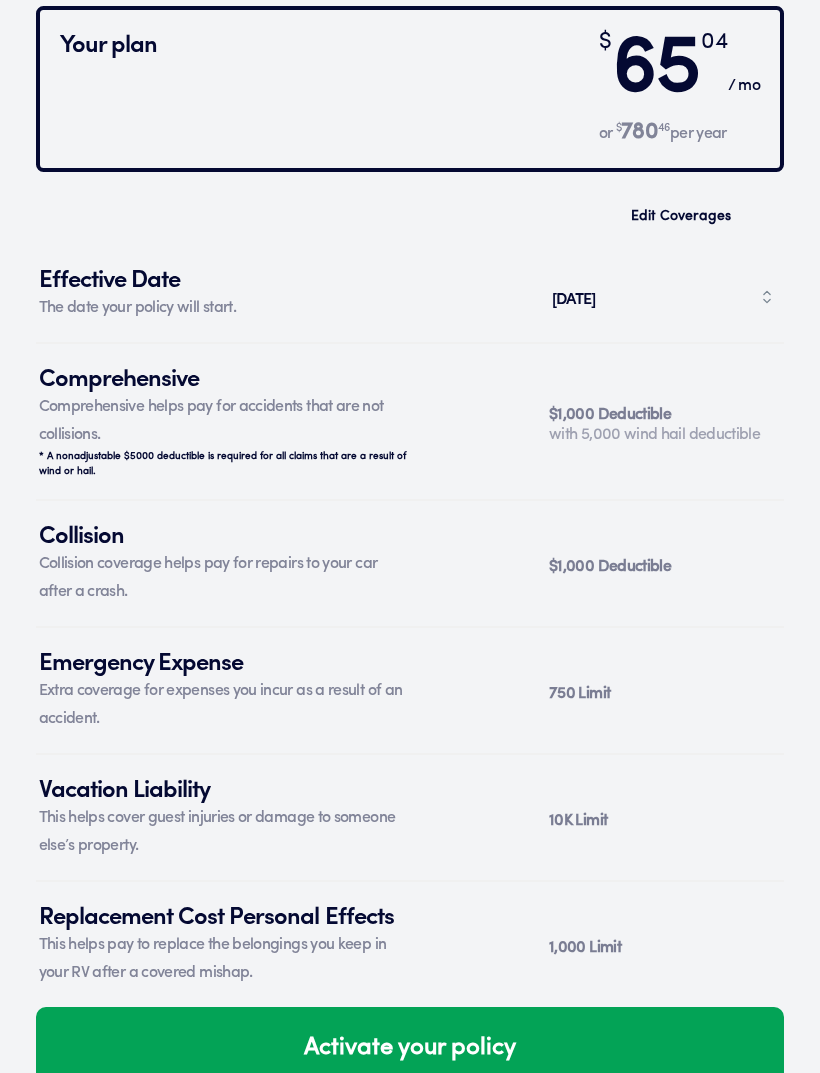 click on "Activate your policy" at bounding box center (410, 1048) 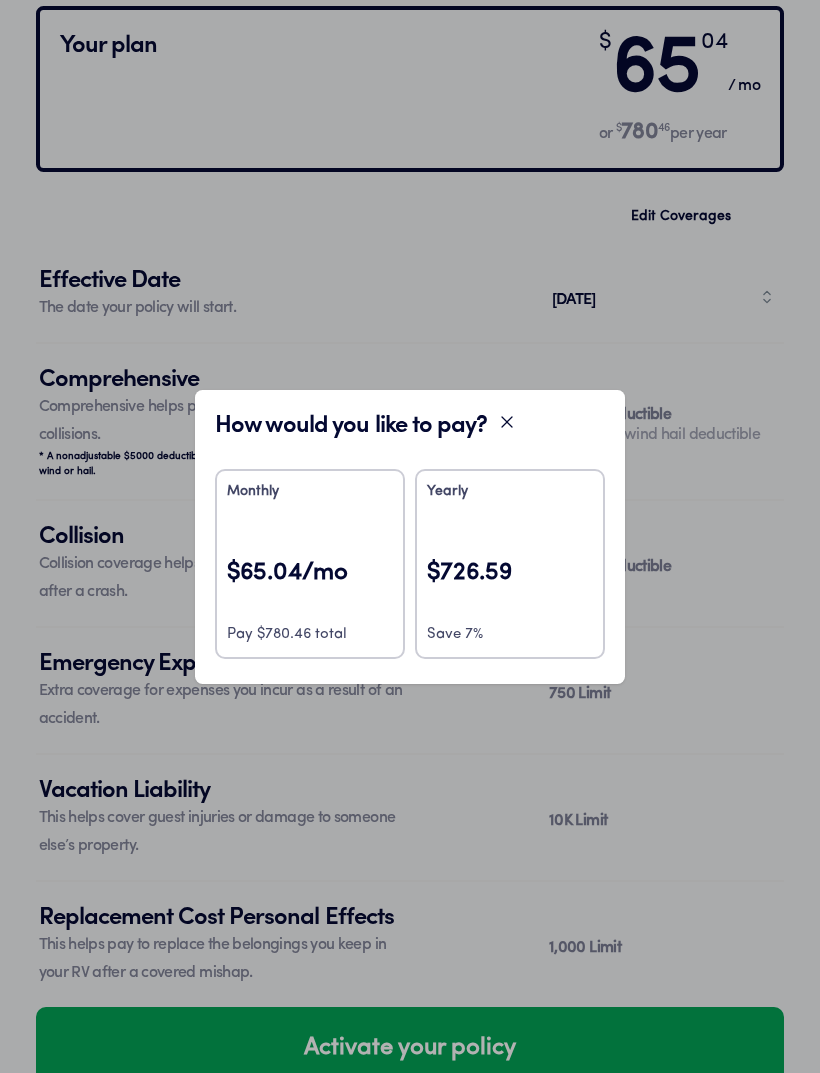 click on "Monthly $65.04/mo Pay $780.46 total" at bounding box center (310, 564) 